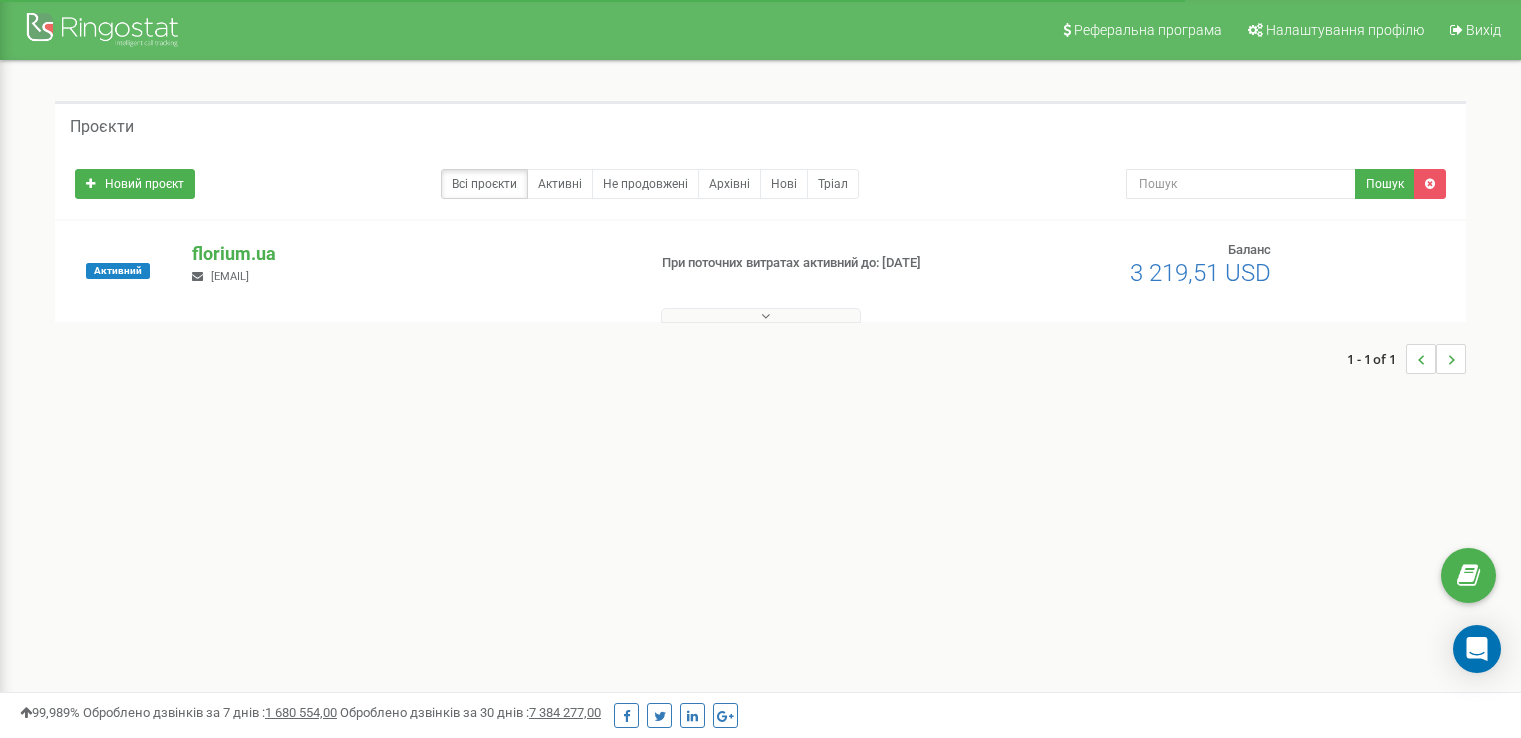 scroll, scrollTop: 0, scrollLeft: 0, axis: both 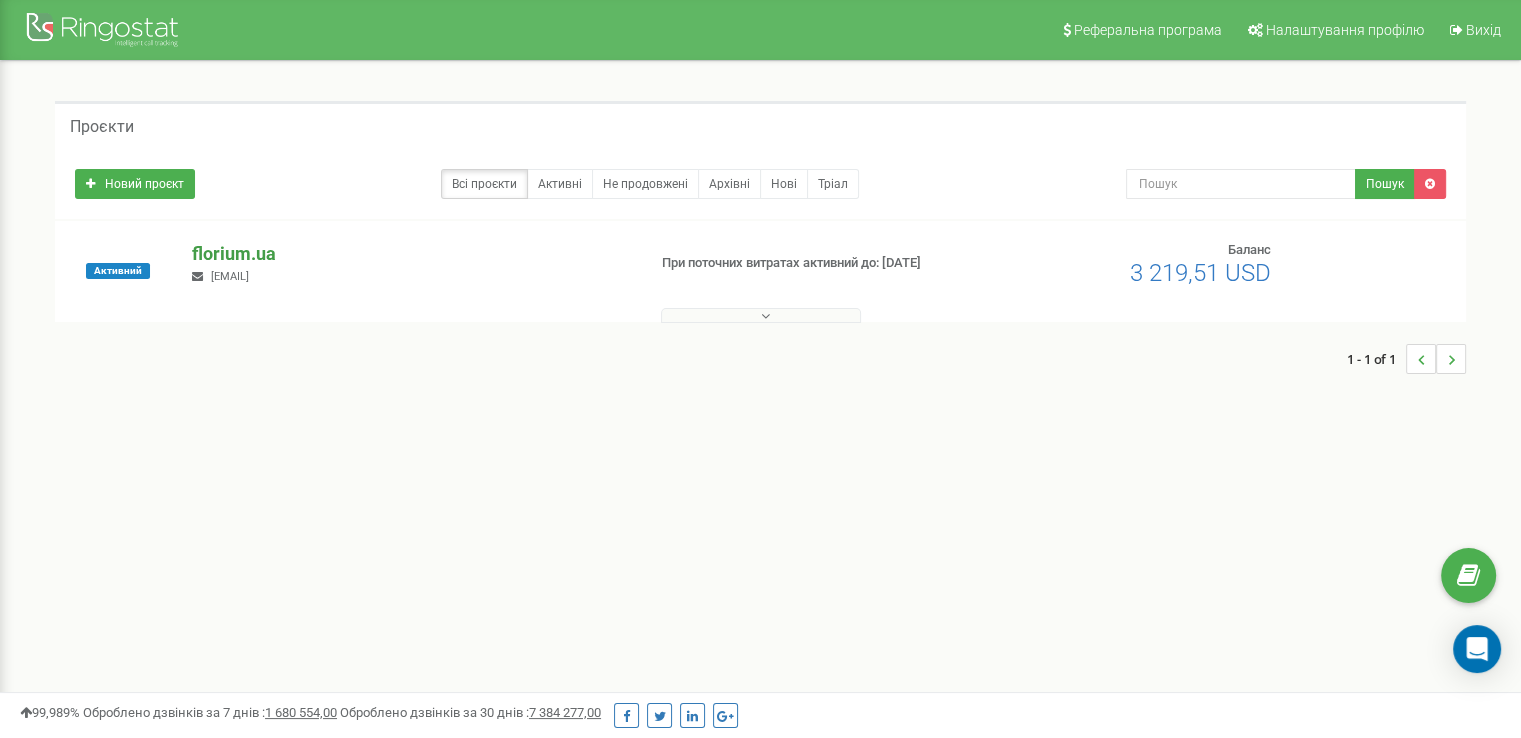 click on "florium.ua" at bounding box center (410, 254) 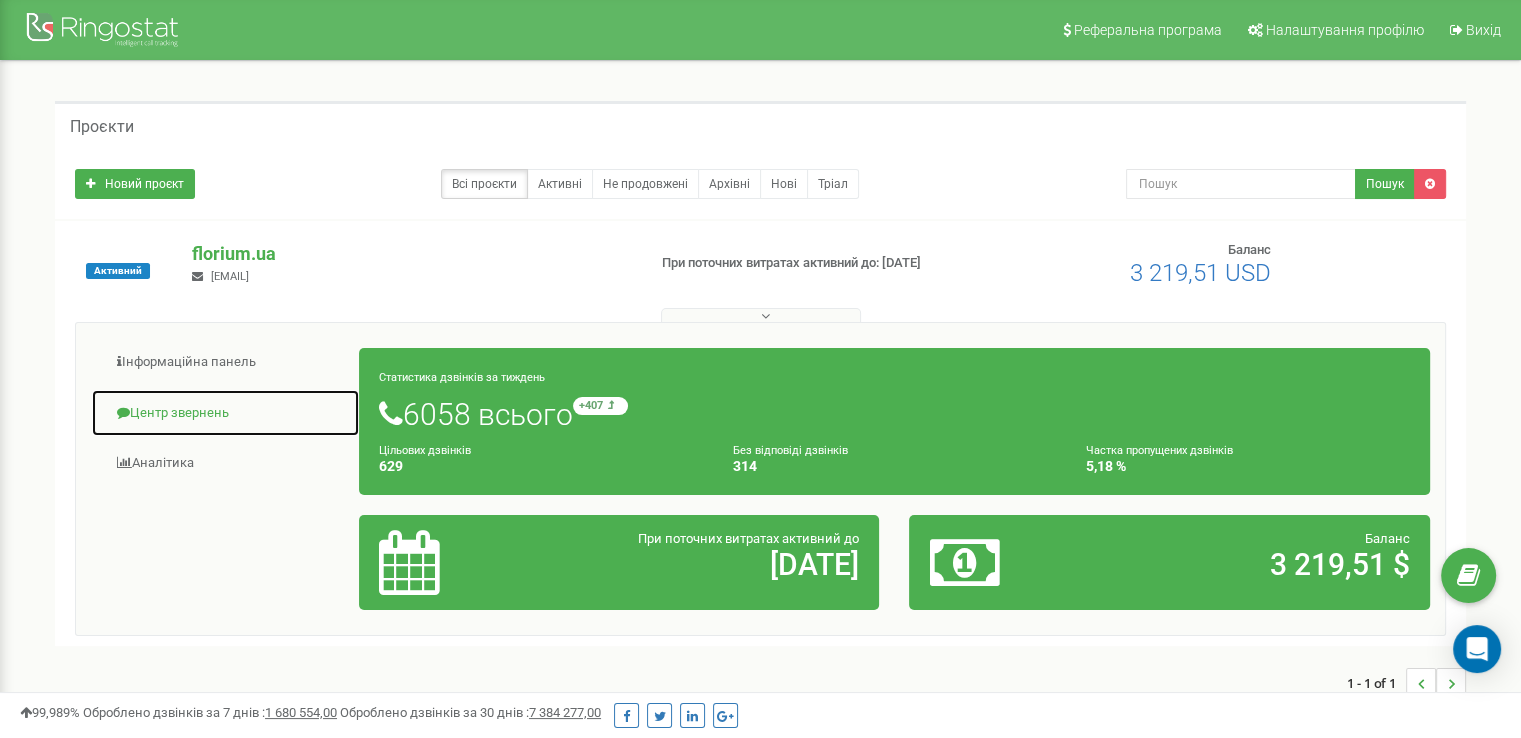 click on "Центр звернень" at bounding box center [225, 413] 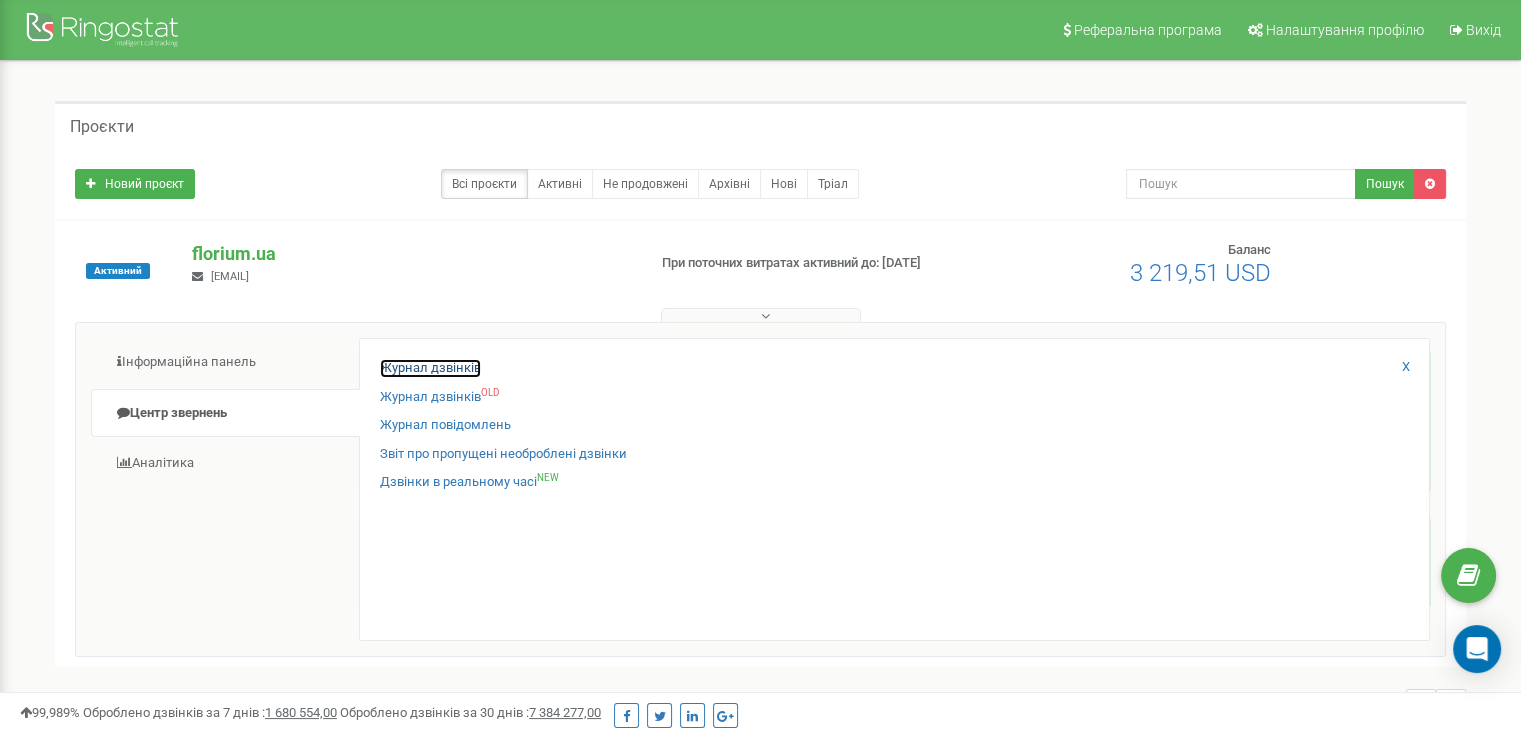 click on "Журнал дзвінків" at bounding box center (430, 368) 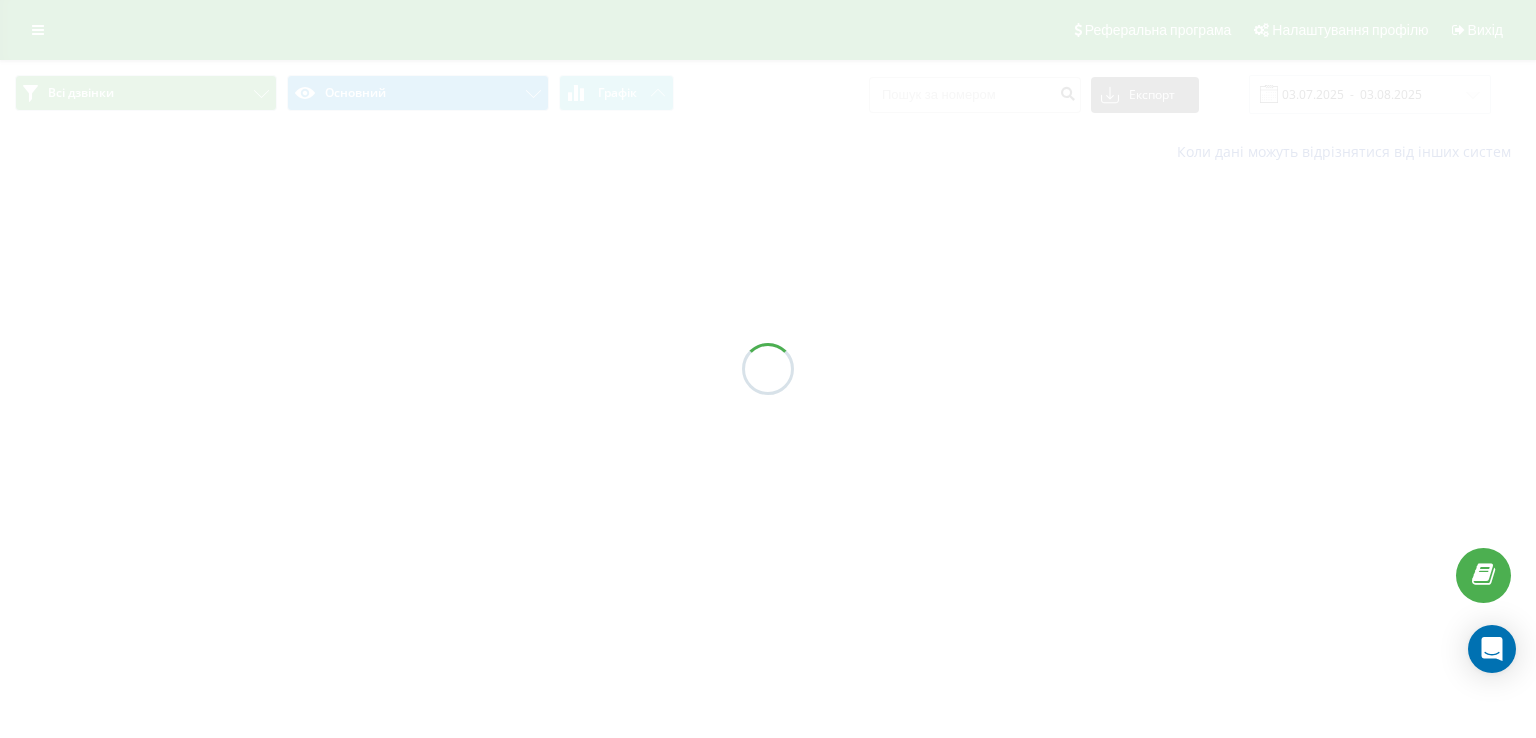 scroll, scrollTop: 0, scrollLeft: 0, axis: both 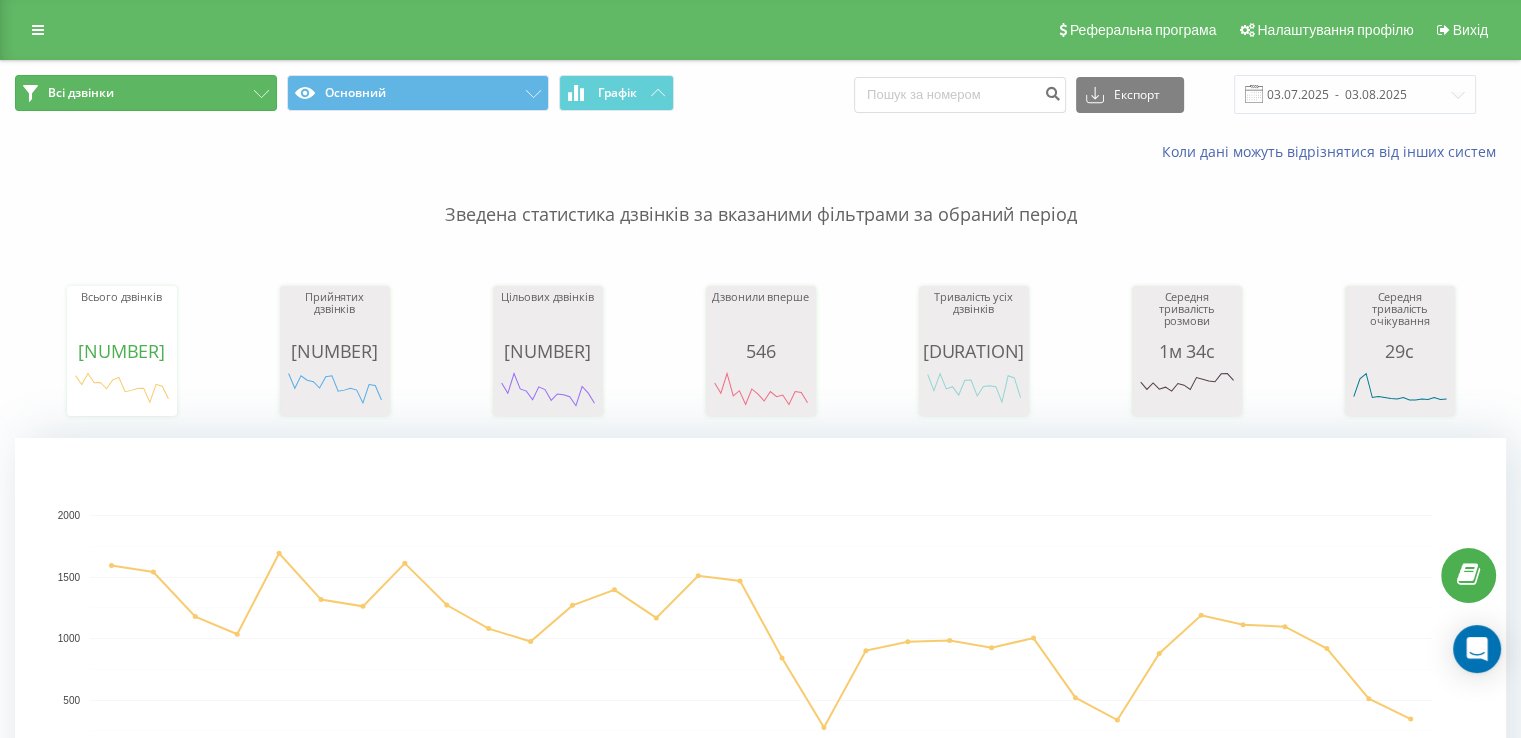 click on "Всі дзвінки" at bounding box center [146, 93] 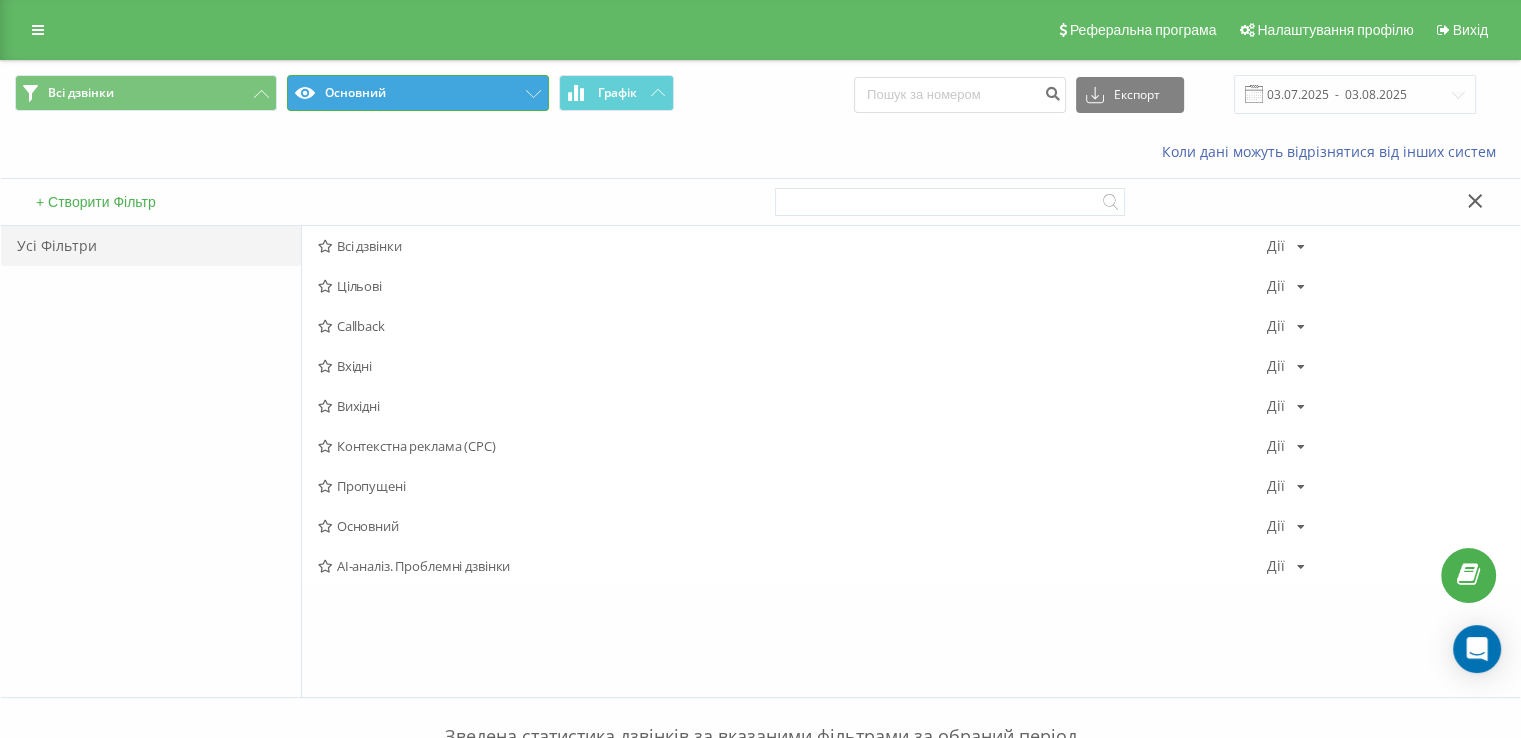 click 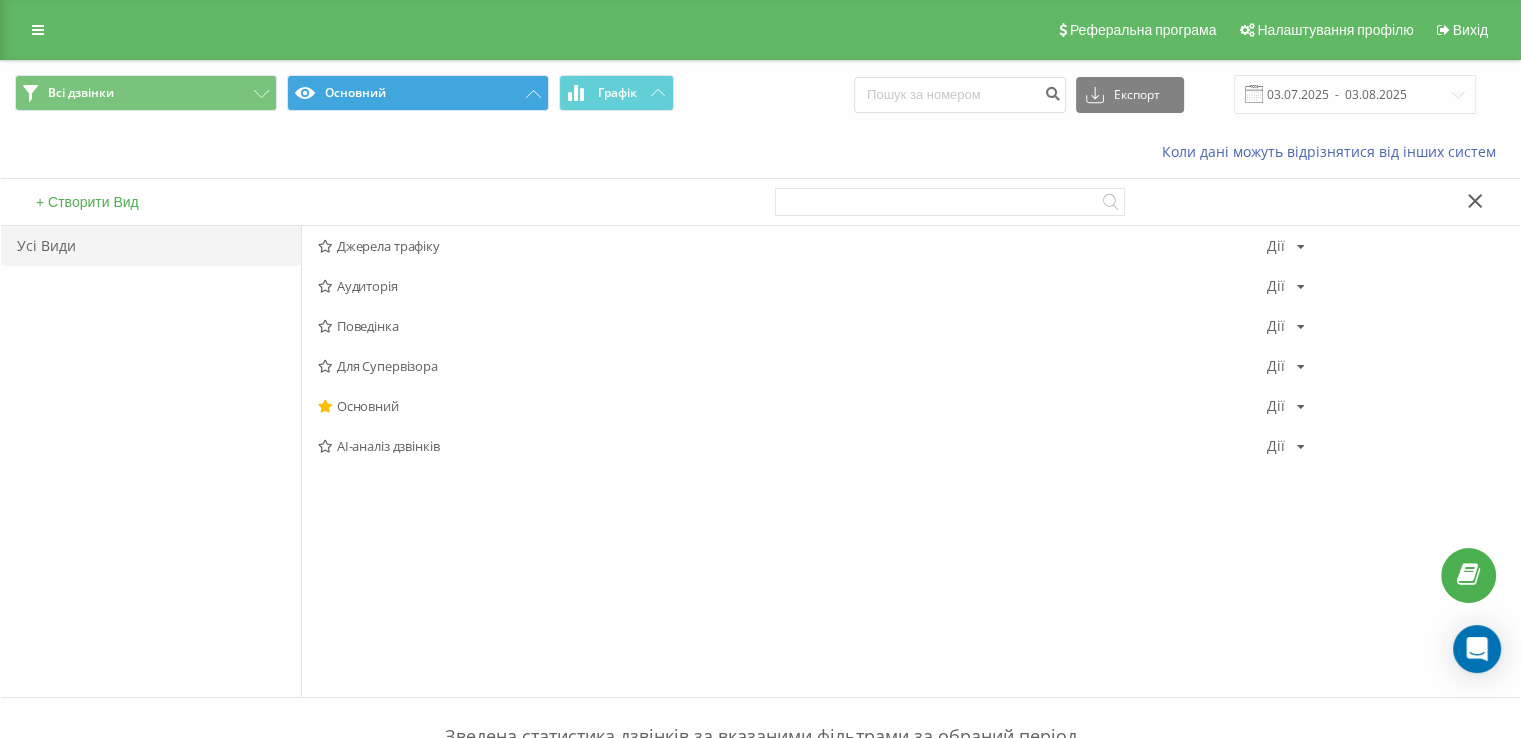 click on "Всі дзвінки Основний Графік Експорт .csv .xls .xlsx [DATE]  -  [DATE]" at bounding box center [760, 94] 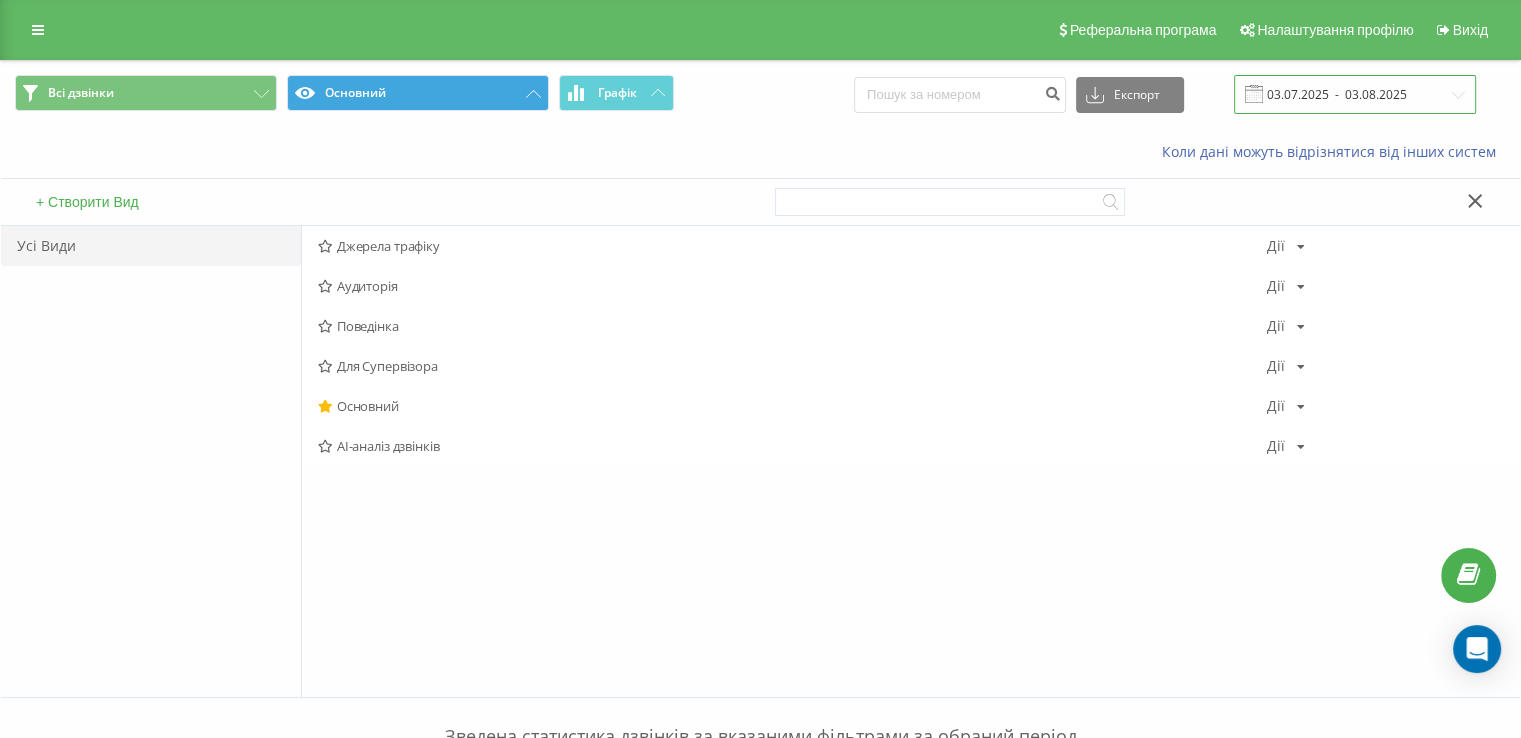click on "03.07.2025  -  03.08.2025" at bounding box center (1355, 94) 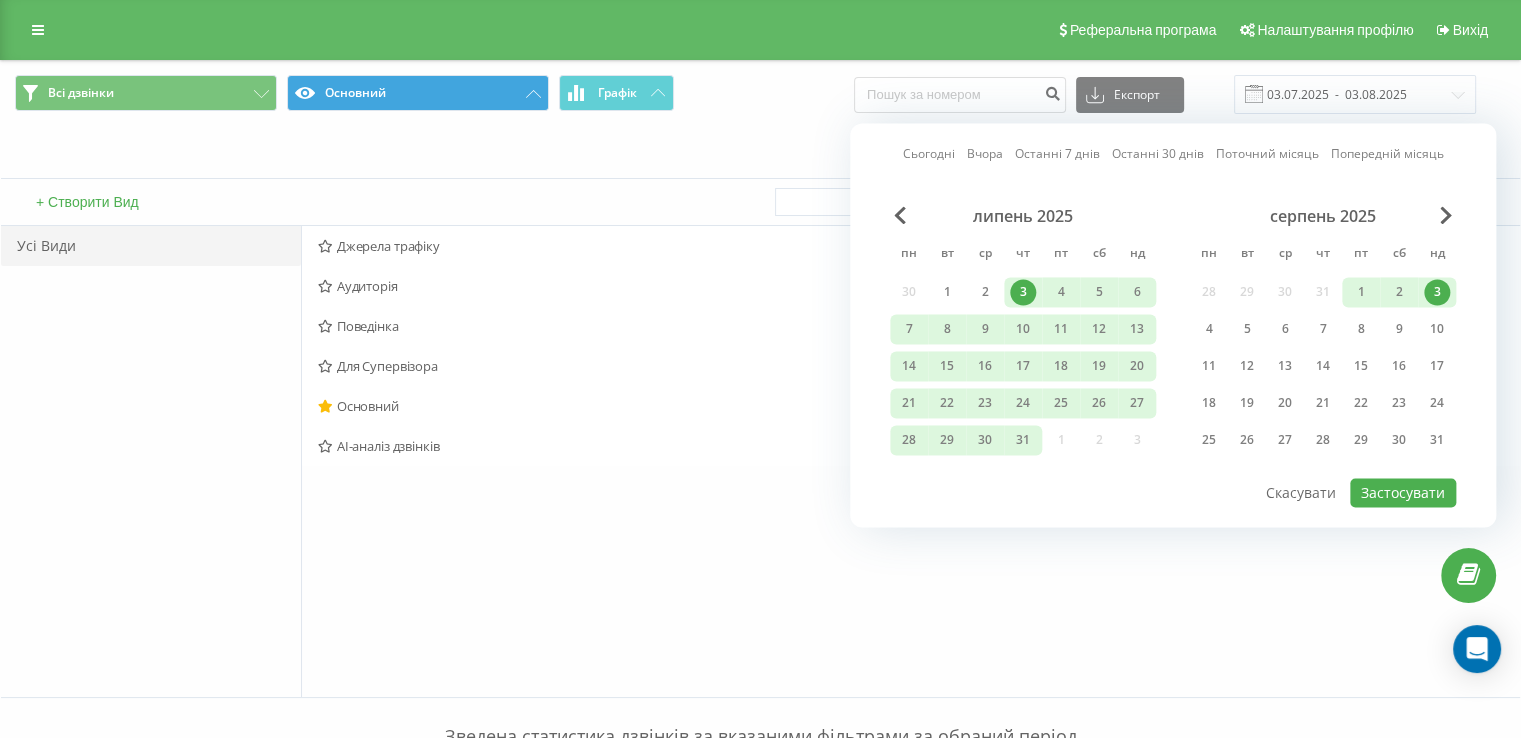 click on "3" at bounding box center [1437, 292] 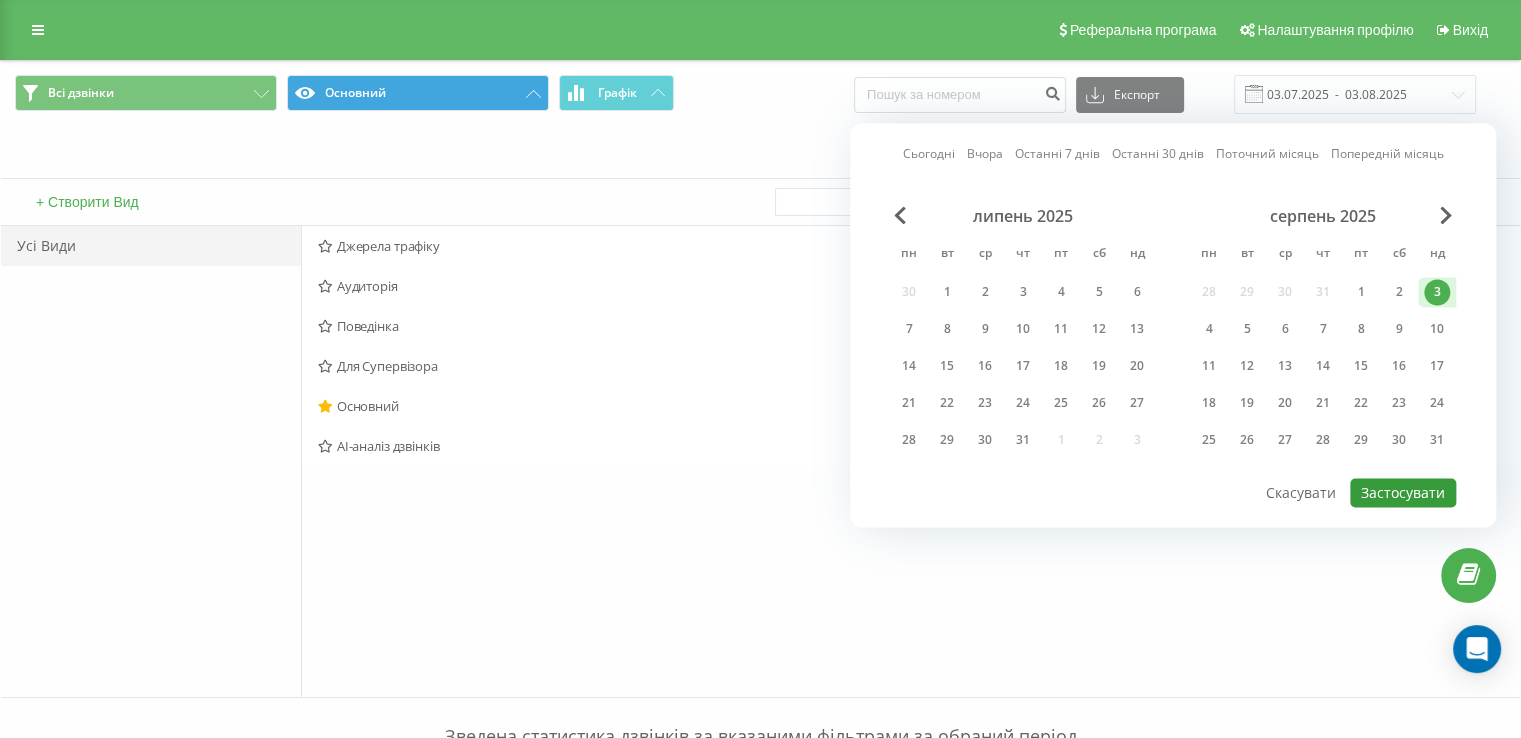 click on "Застосувати" at bounding box center (1403, 492) 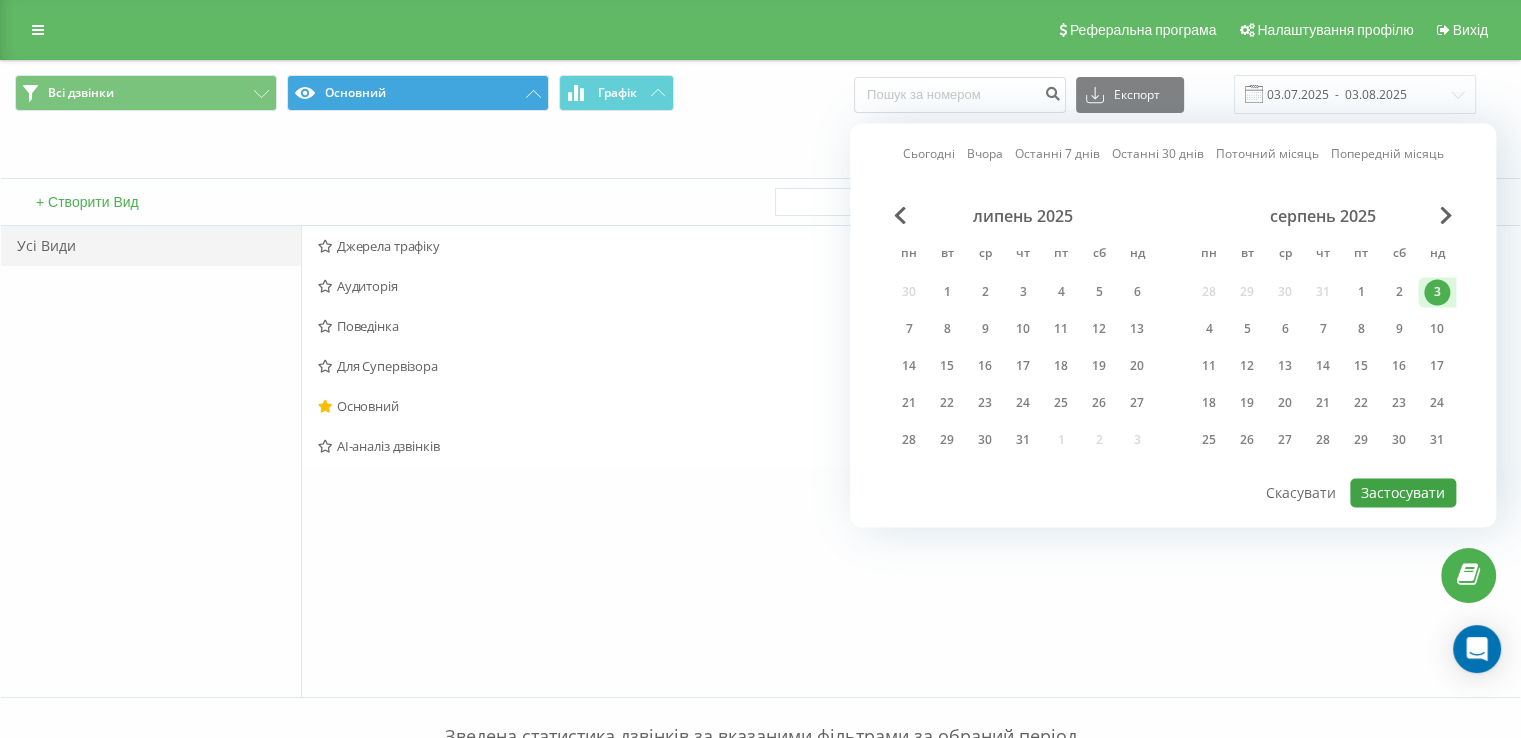 type on "03.08.2025  -  03.08.2025" 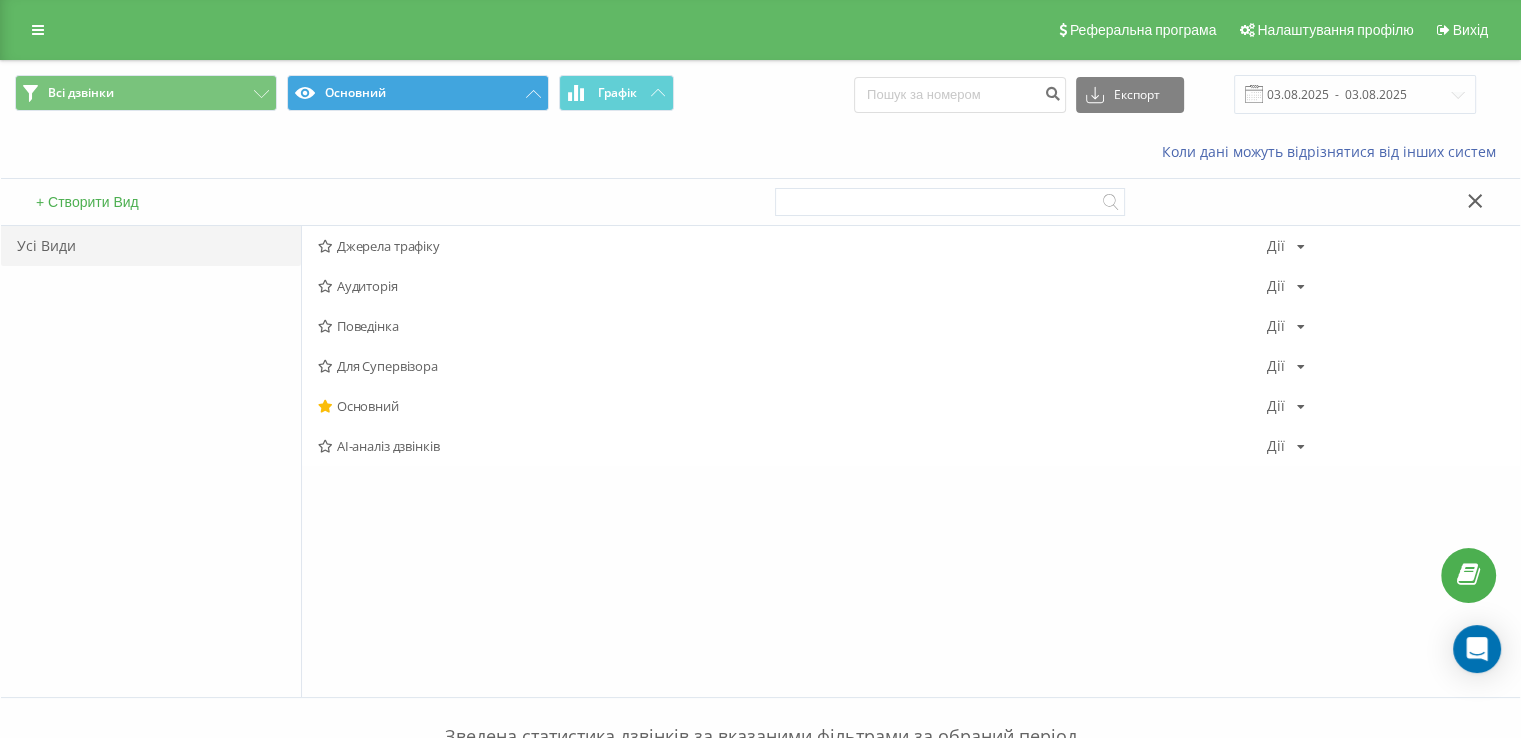 click on "Усі Види" at bounding box center [151, 246] 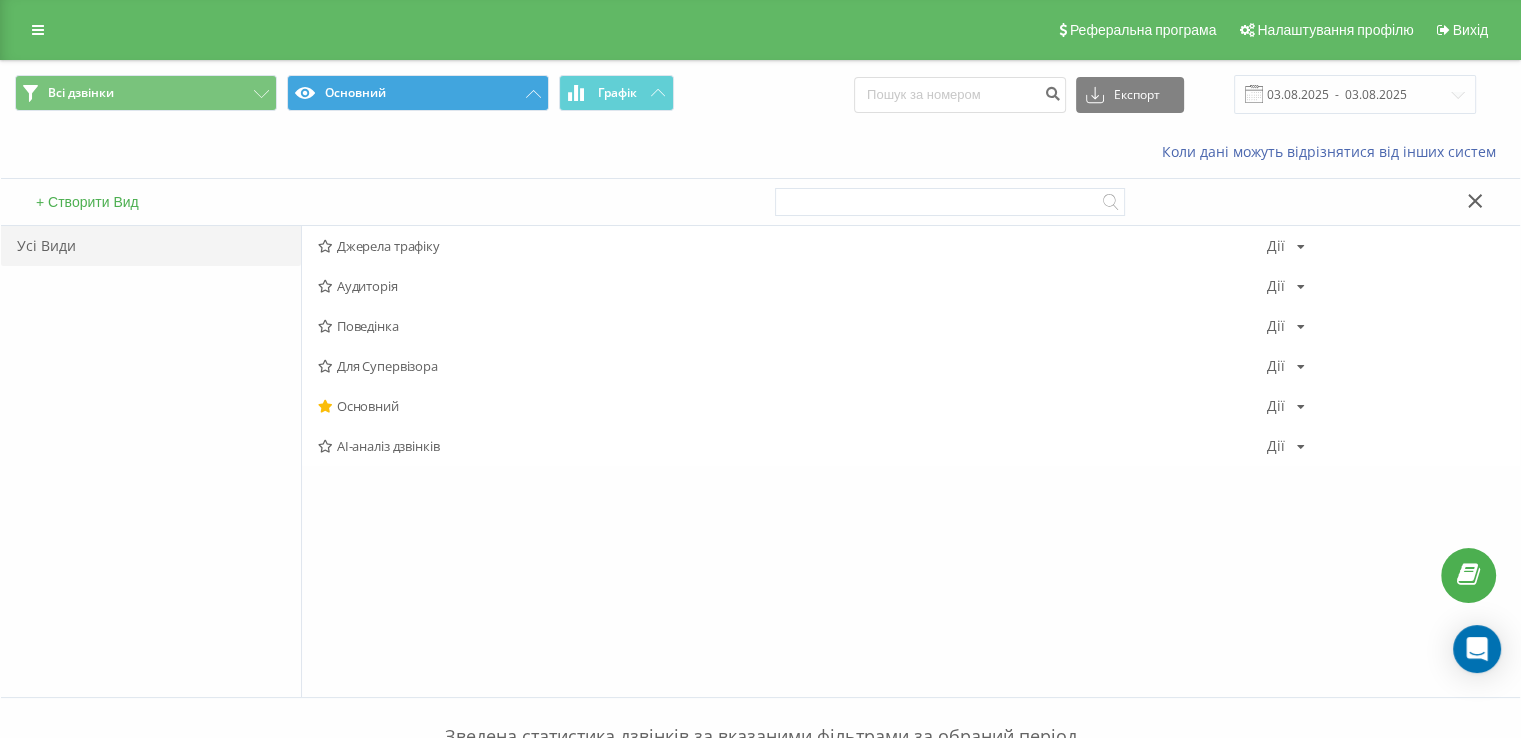 click at bounding box center (1141, 202) 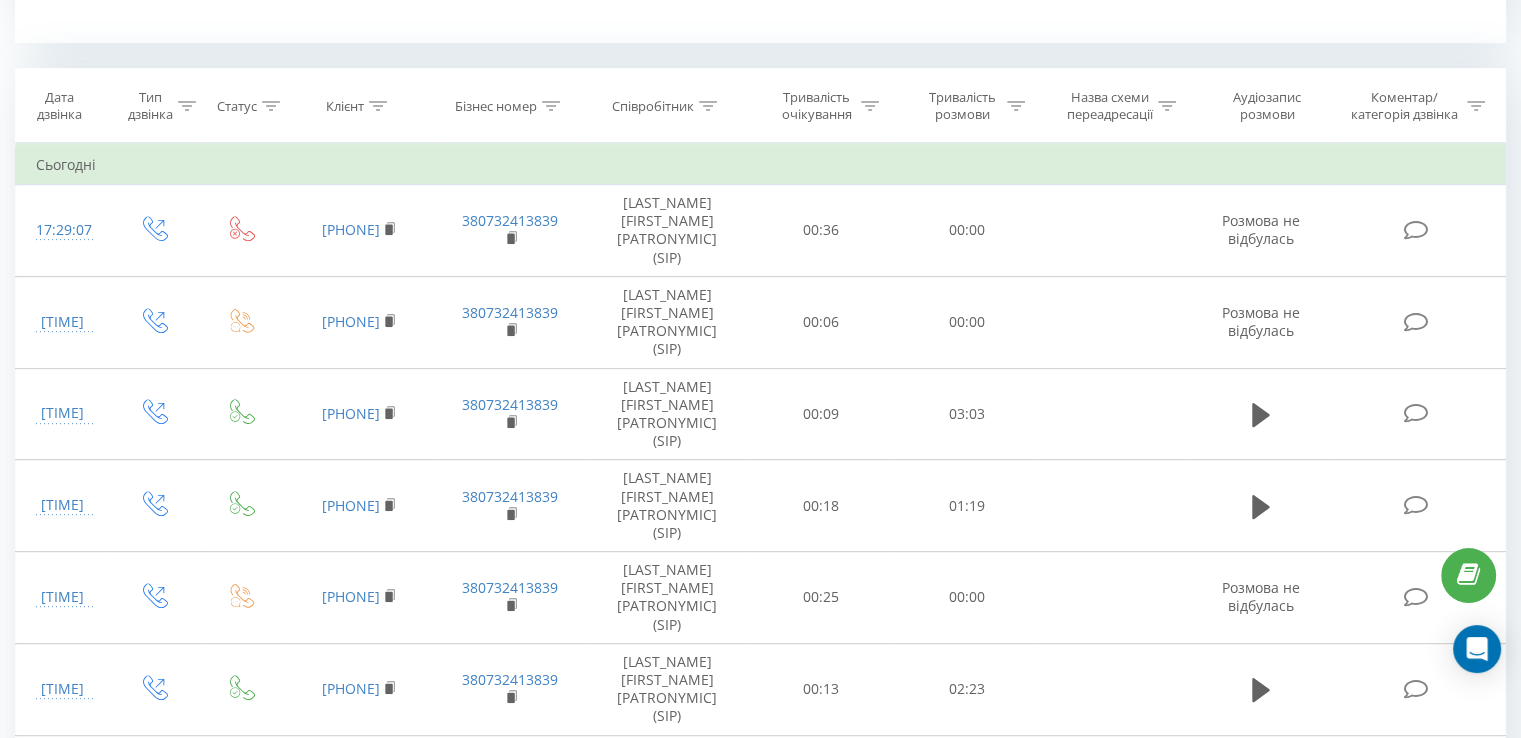 scroll, scrollTop: 800, scrollLeft: 0, axis: vertical 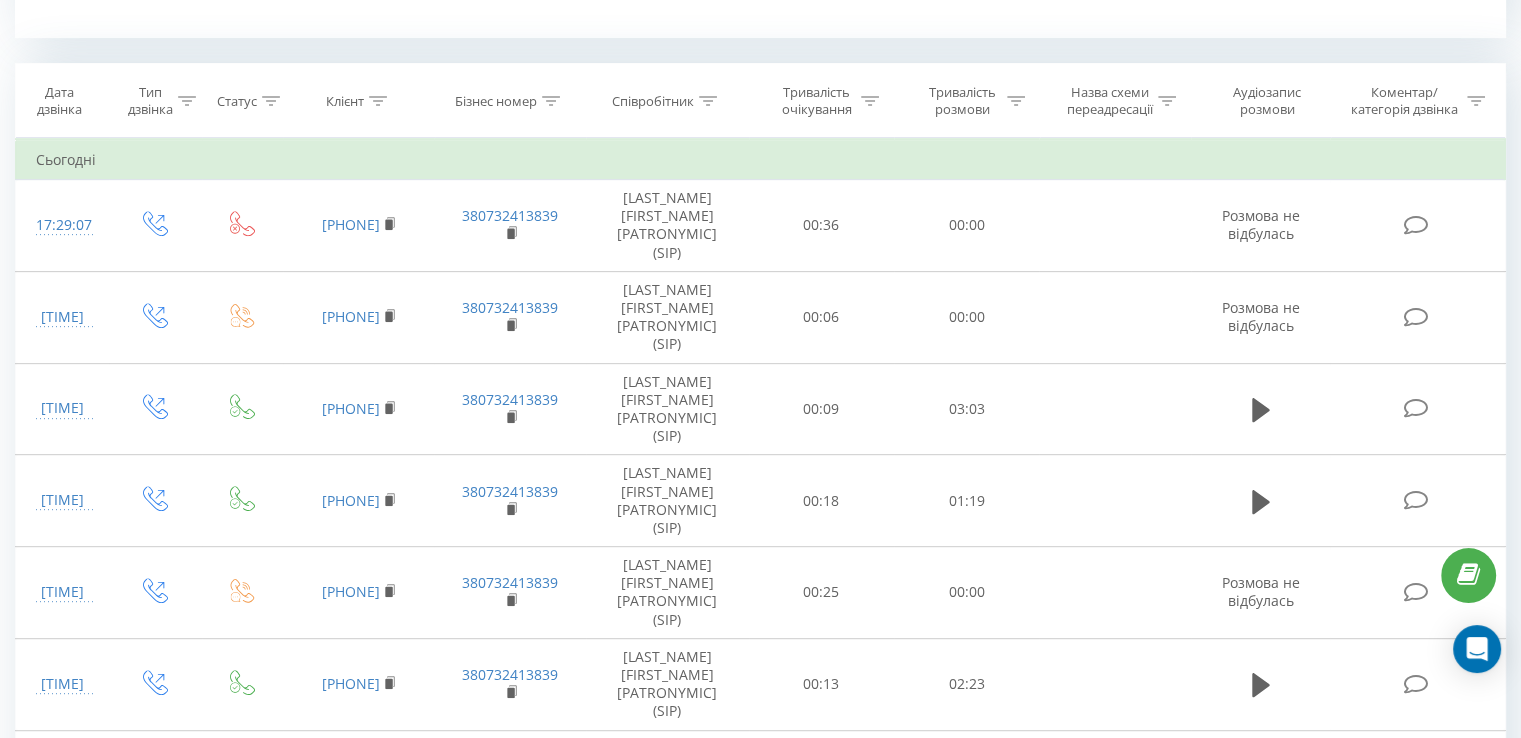 click 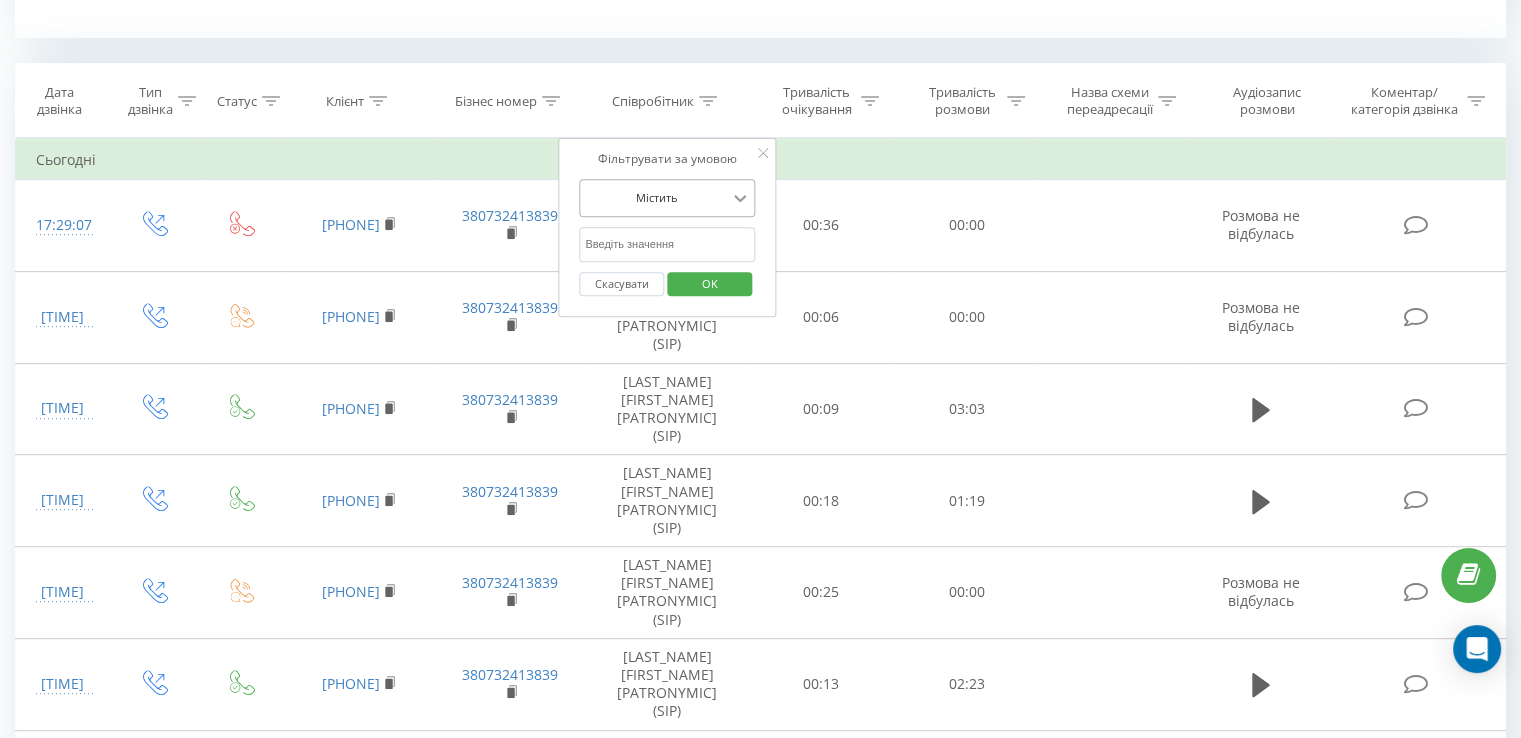 click 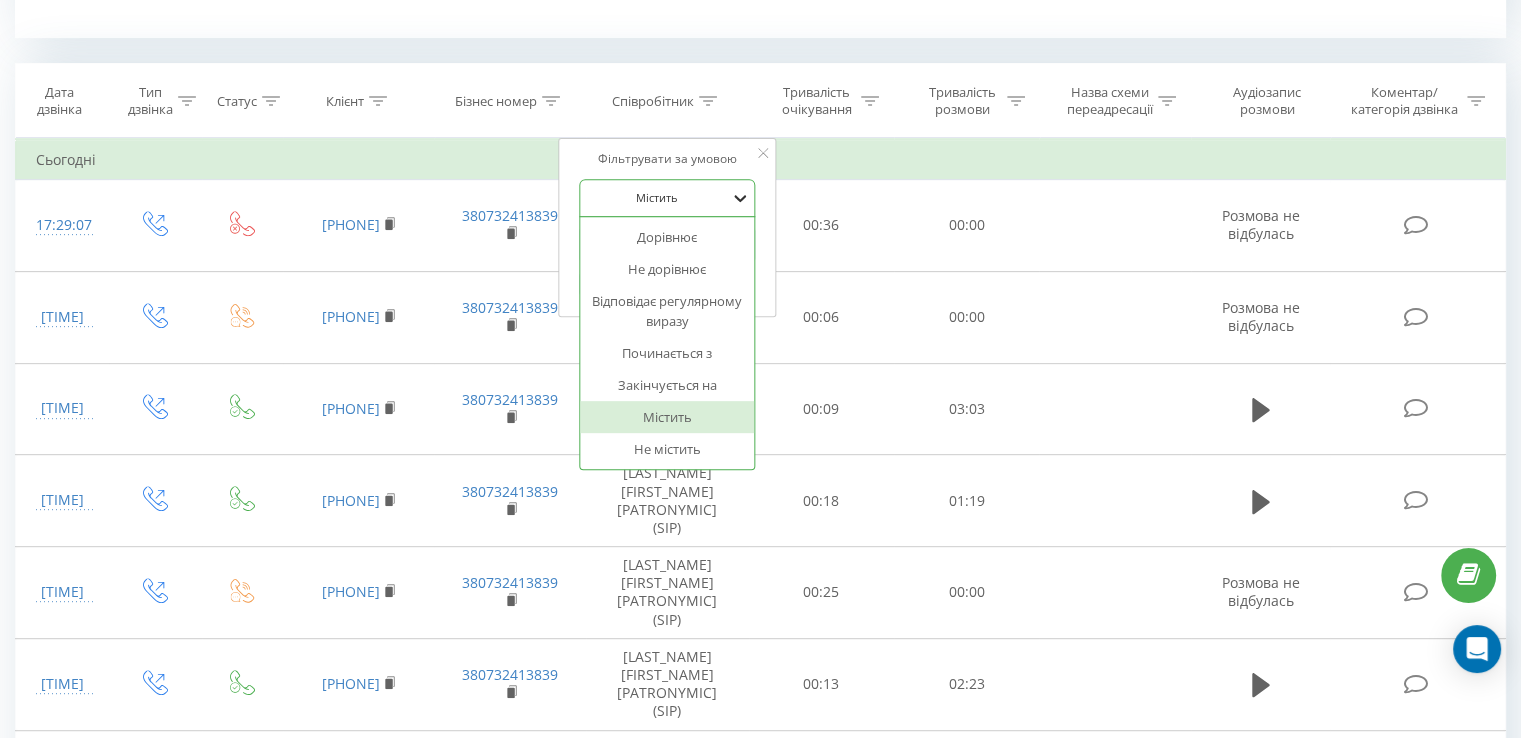 click 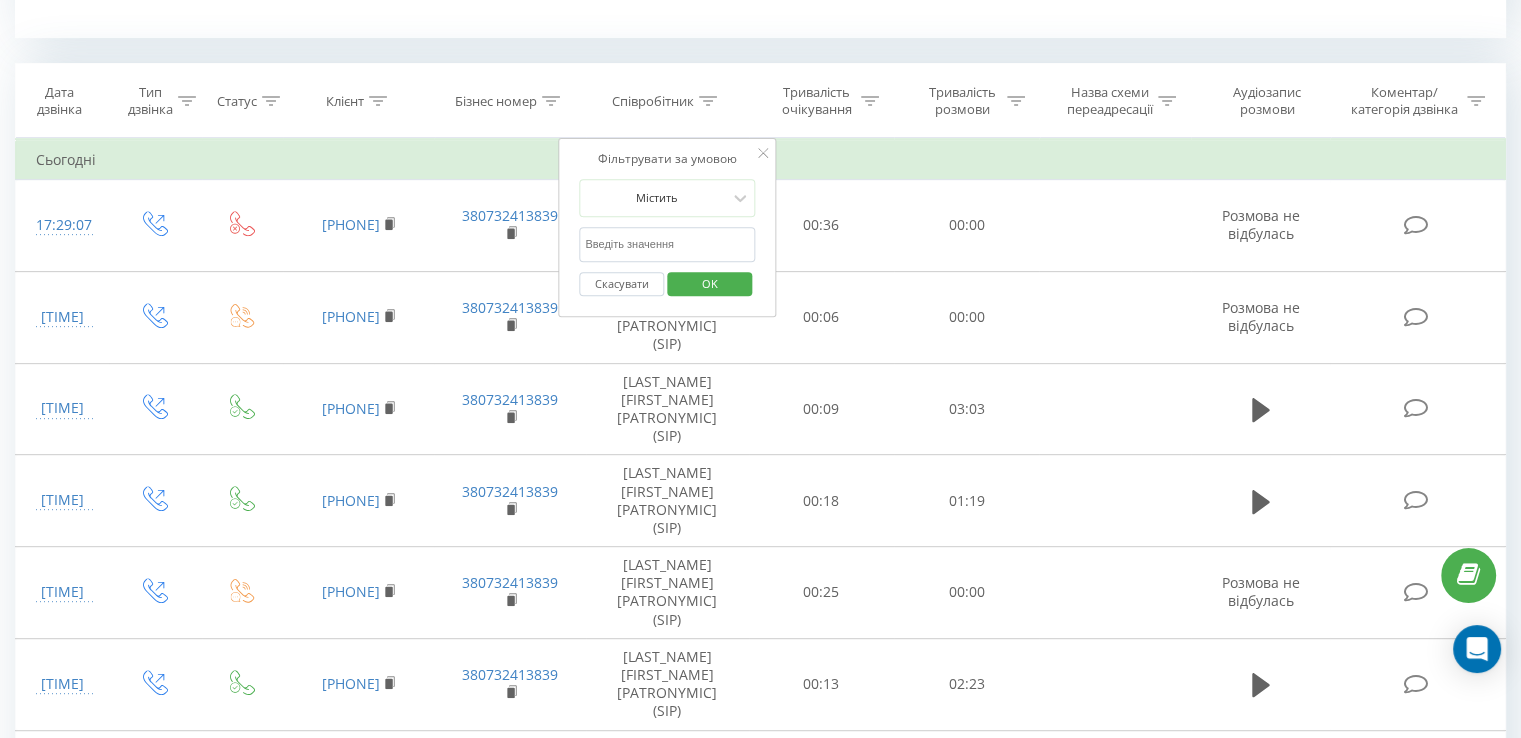 click at bounding box center [667, 244] 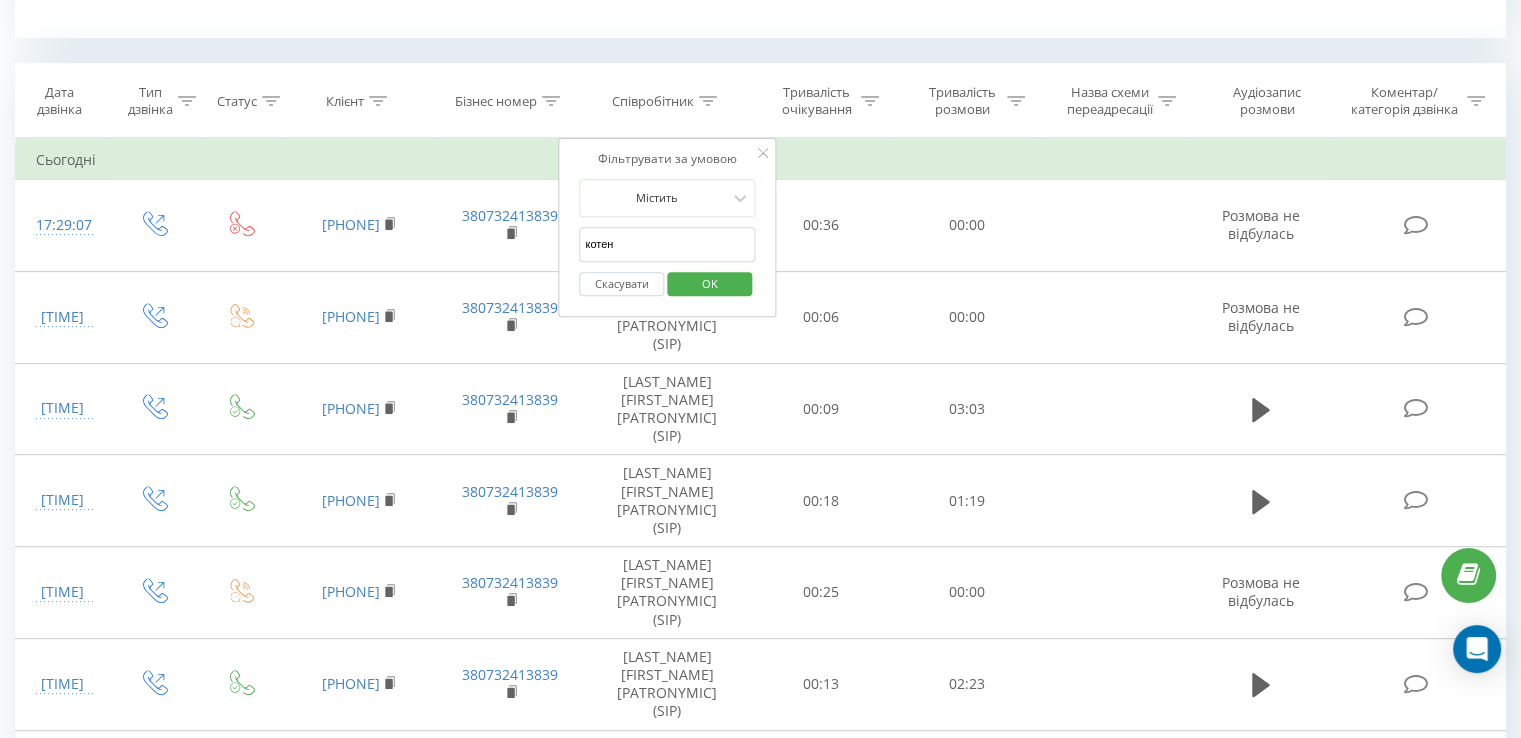 type on "котен" 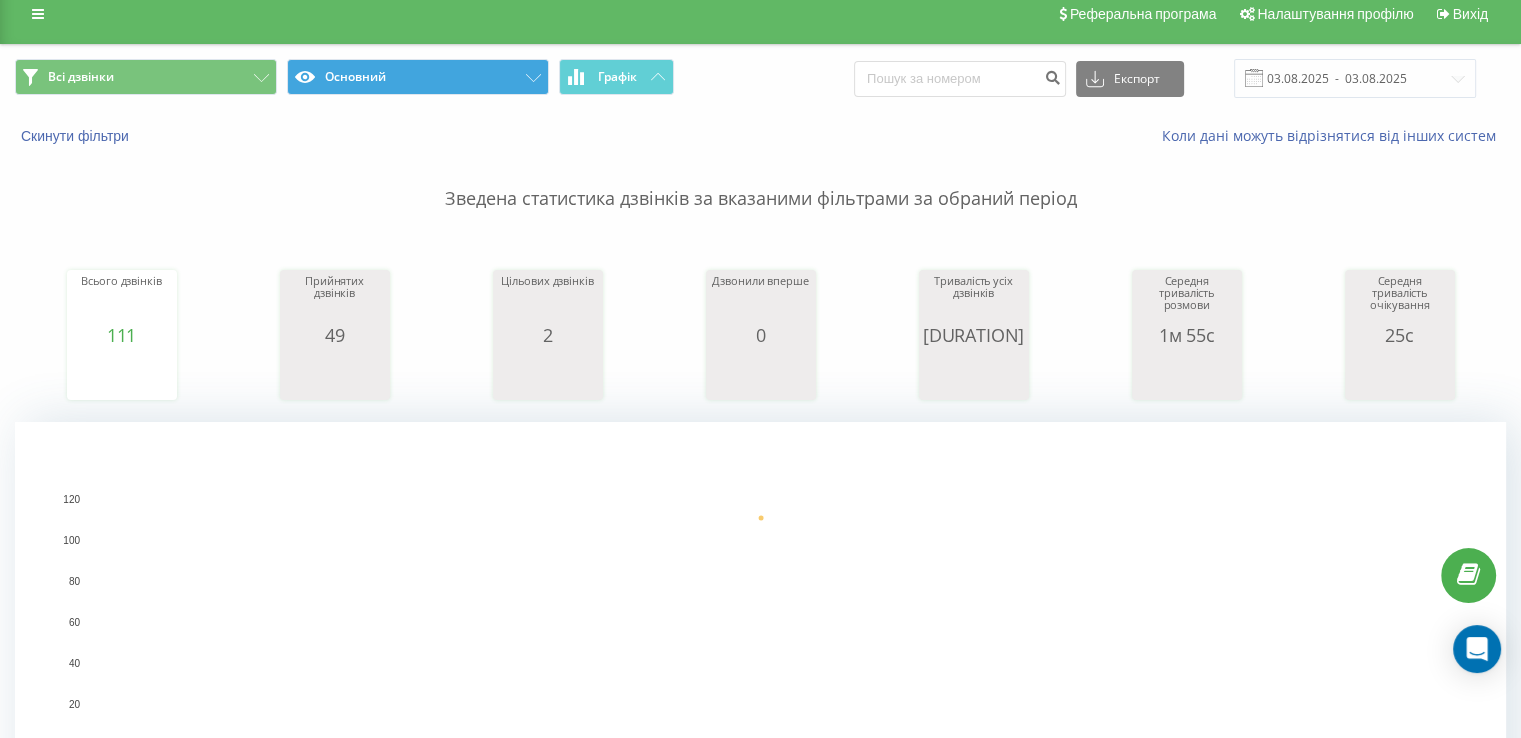 scroll, scrollTop: 0, scrollLeft: 0, axis: both 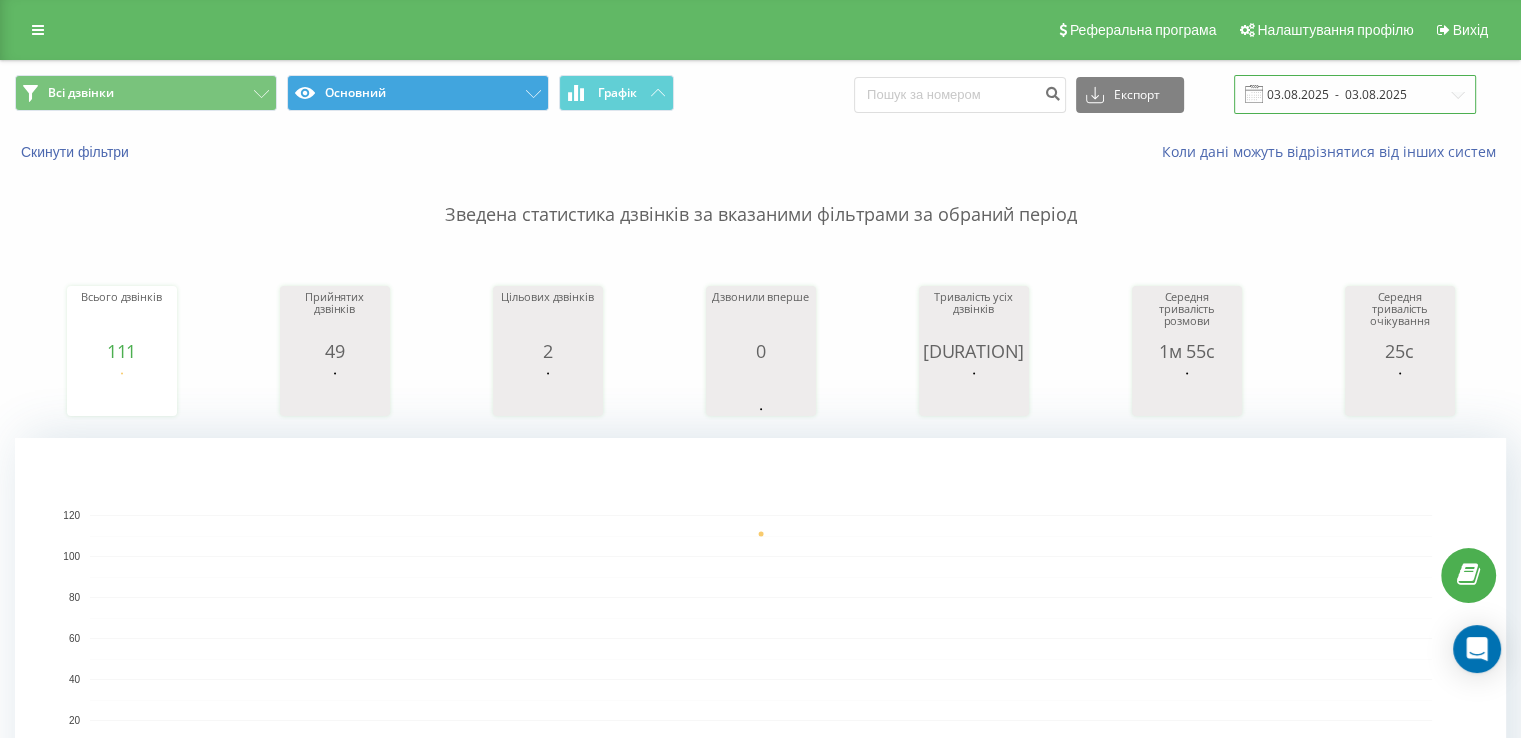 click on "03.08.2025  -  03.08.2025" at bounding box center [1355, 94] 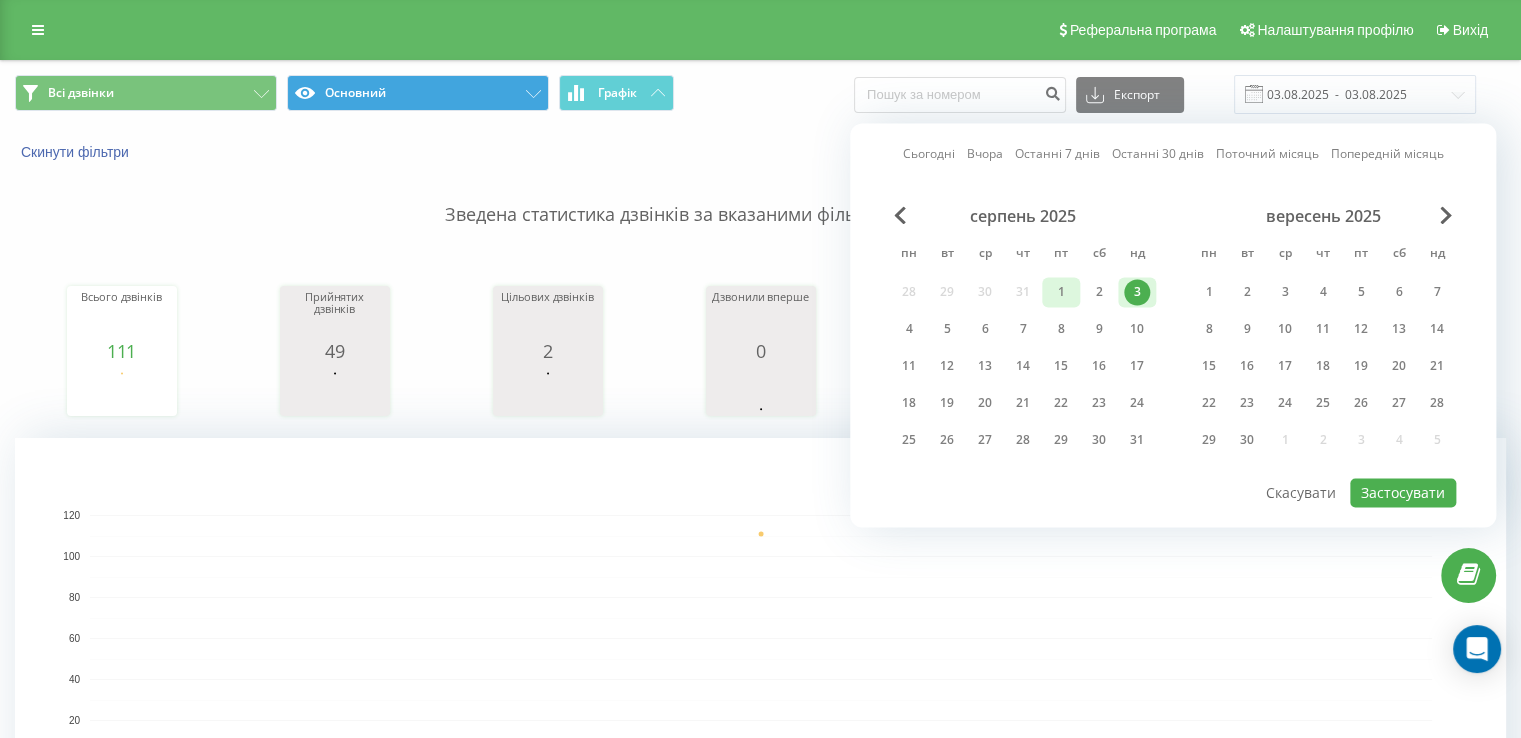 click on "1" at bounding box center [1061, 292] 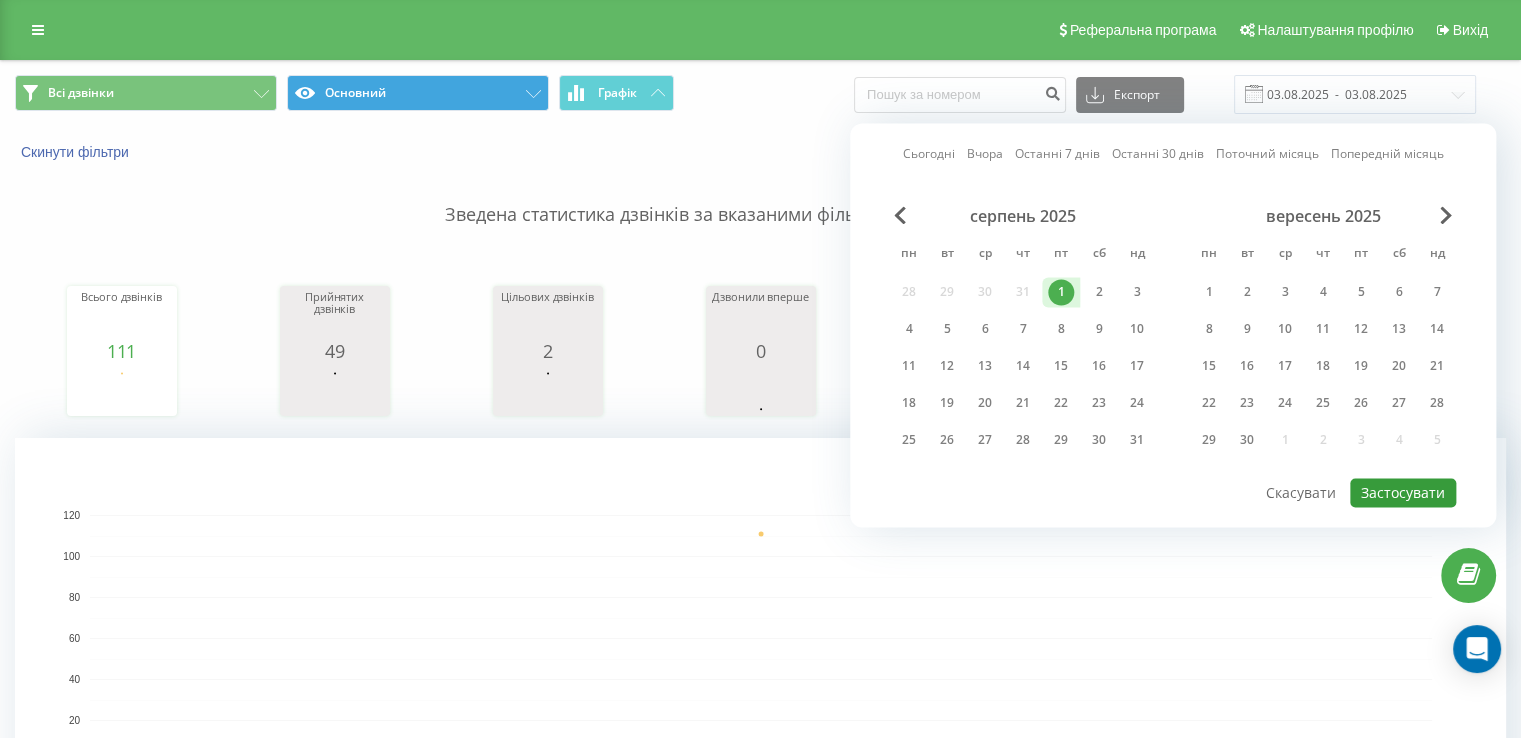 click on "Застосувати" at bounding box center (1403, 492) 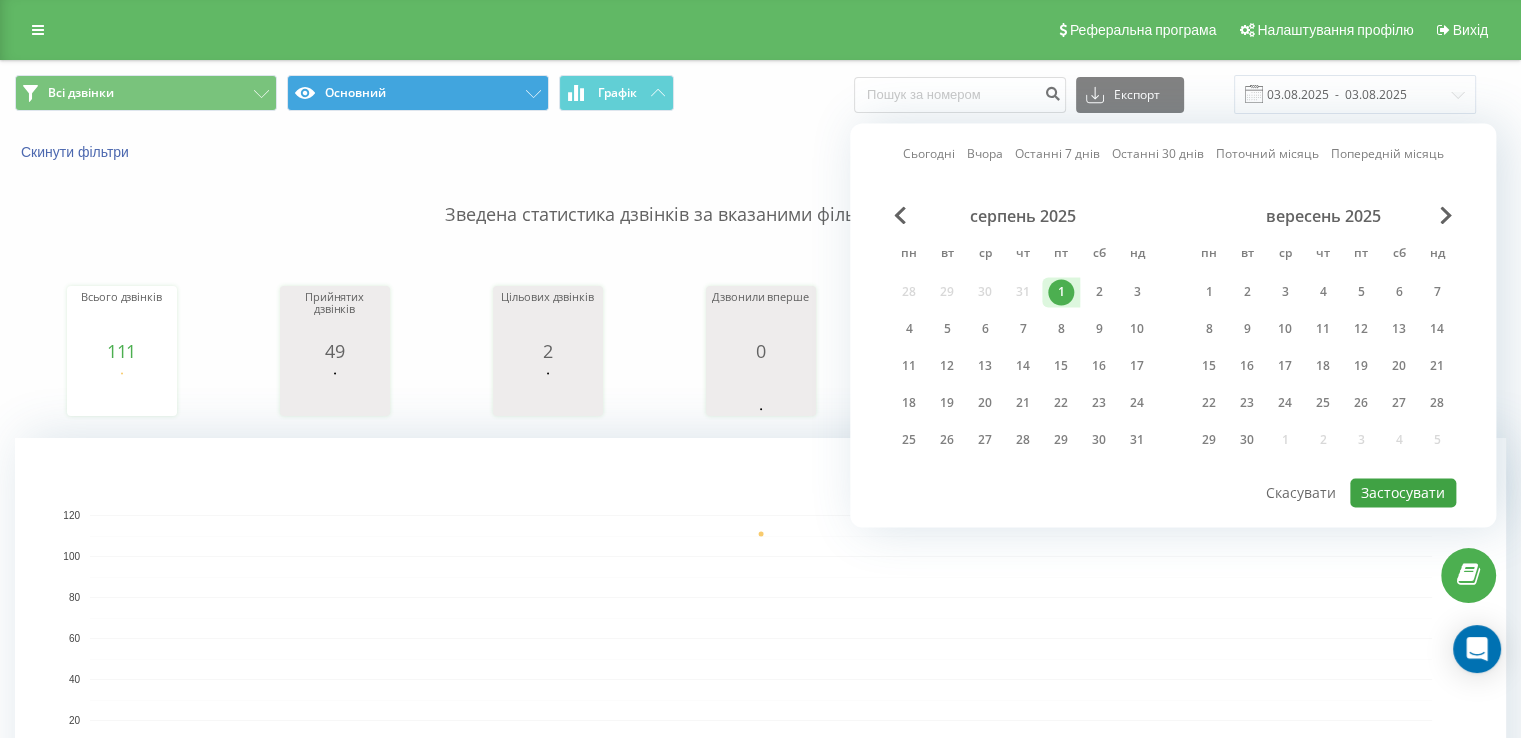 type on "01.08.2025  -  01.08.2025" 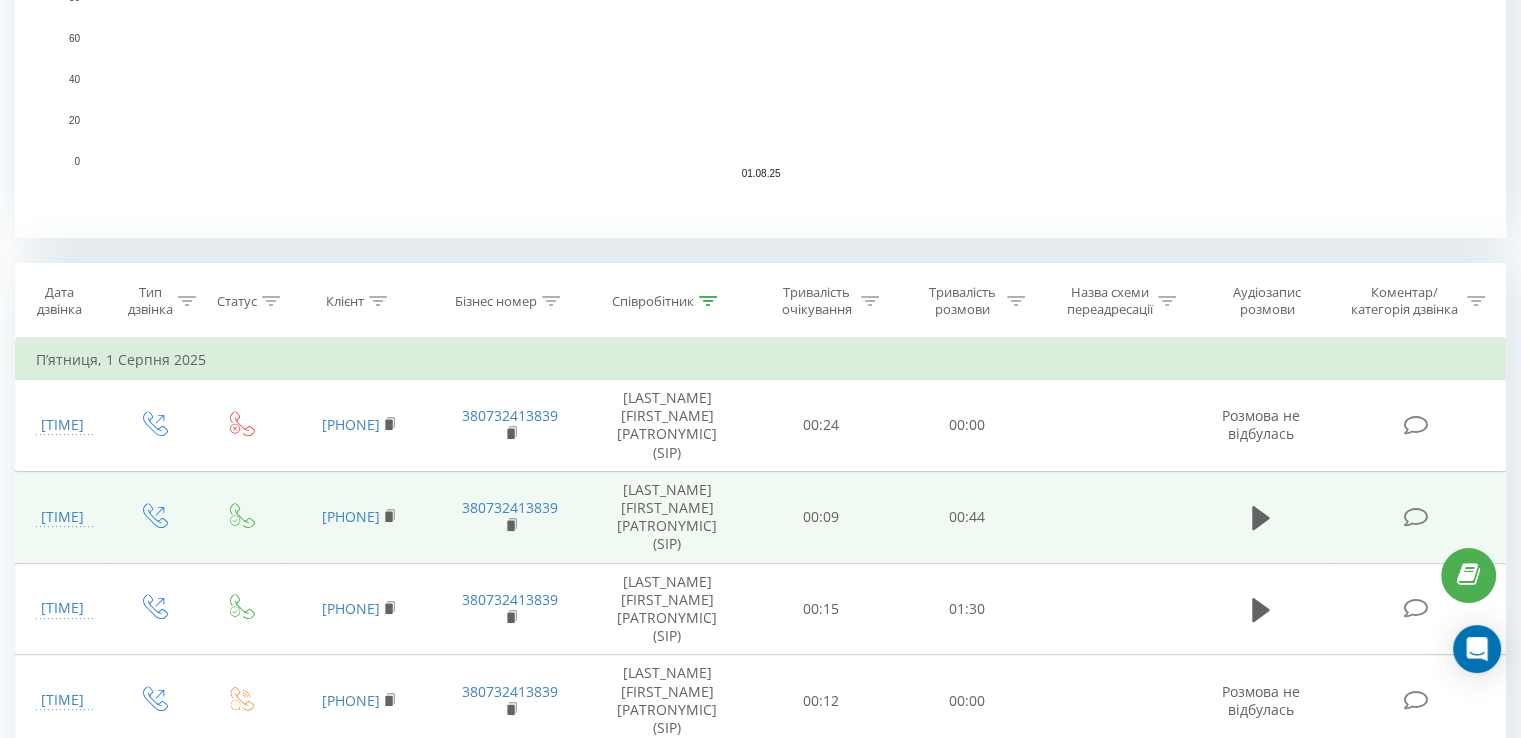 scroll, scrollTop: 100, scrollLeft: 0, axis: vertical 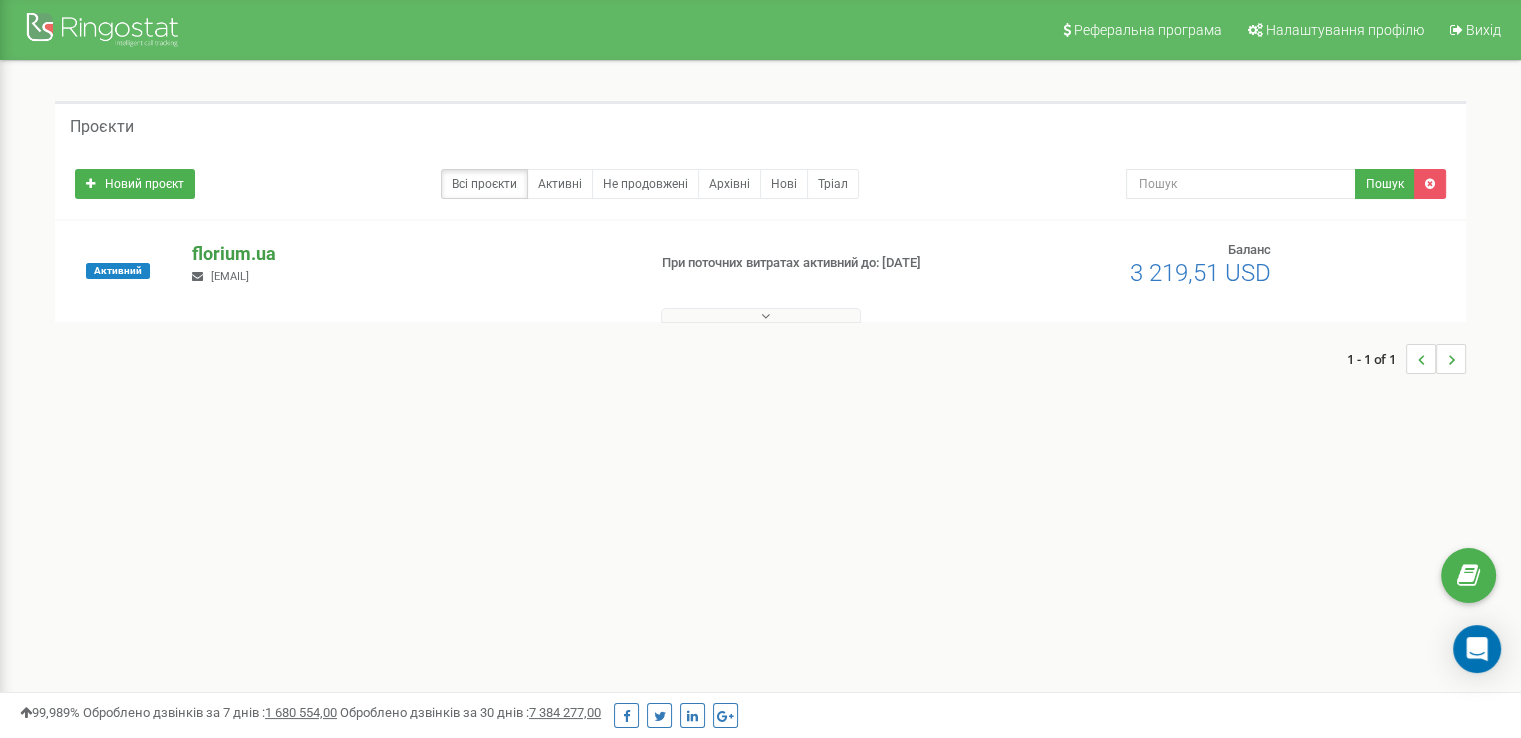 click on "florium.ua" at bounding box center (410, 254) 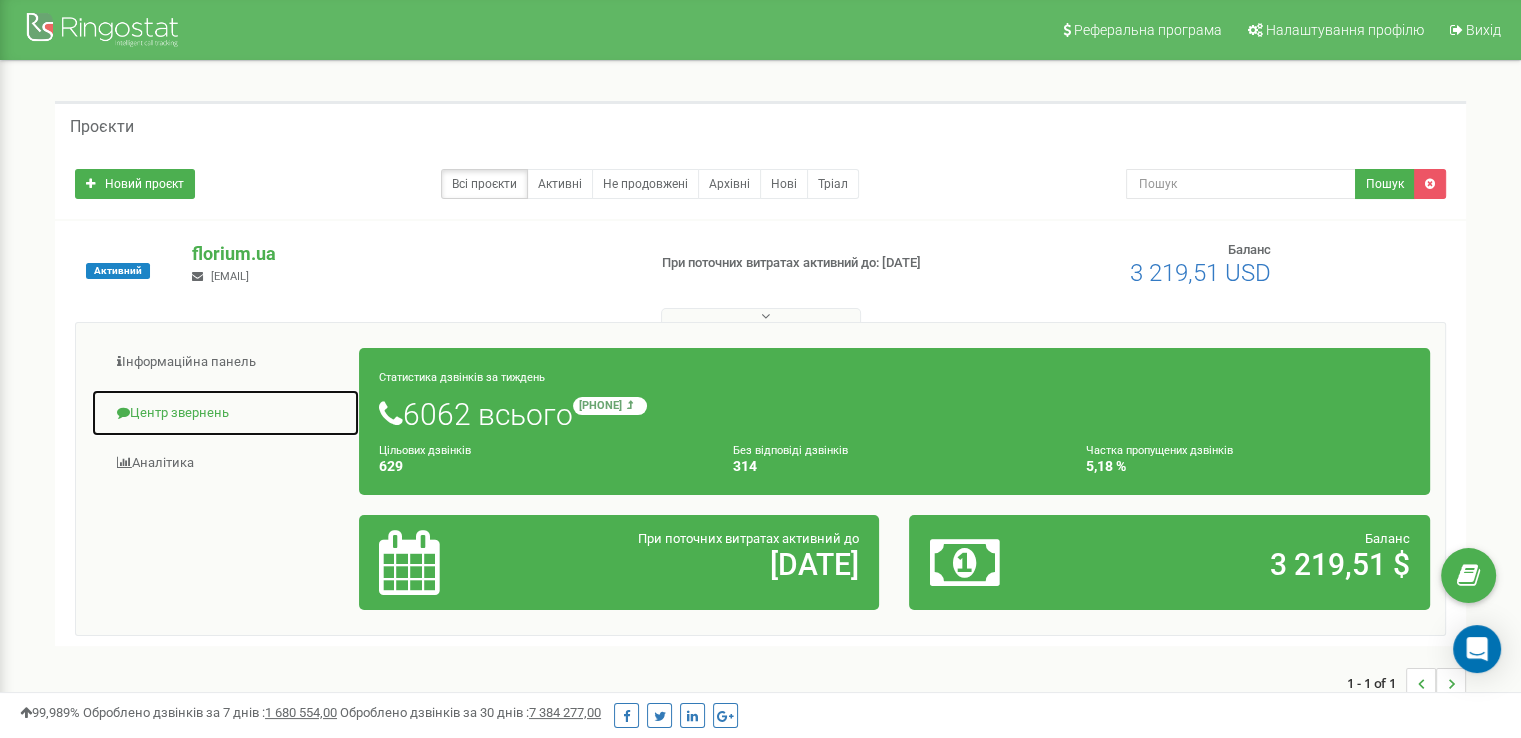 click on "Центр звернень" at bounding box center (225, 413) 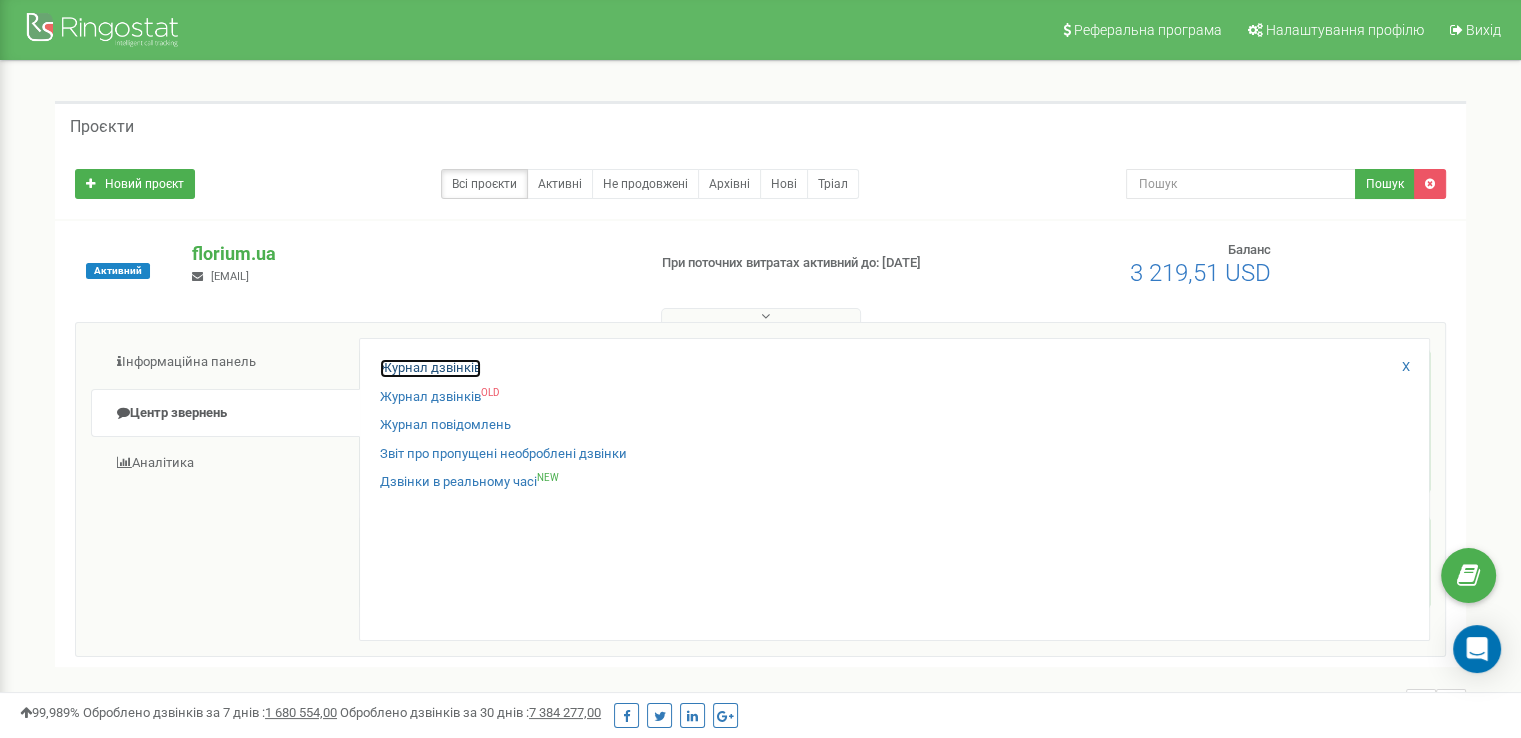 click on "Журнал дзвінків" at bounding box center (430, 368) 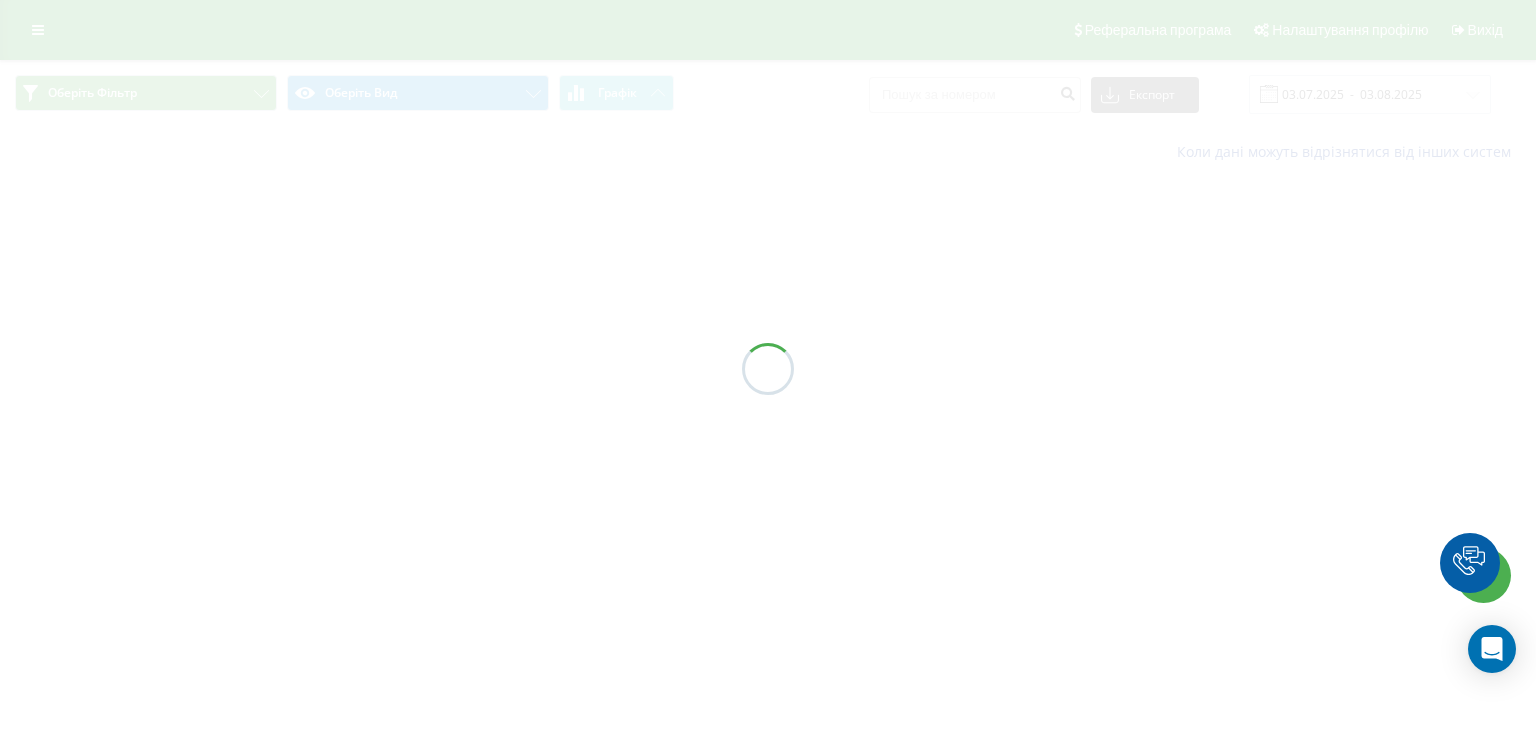 scroll, scrollTop: 0, scrollLeft: 0, axis: both 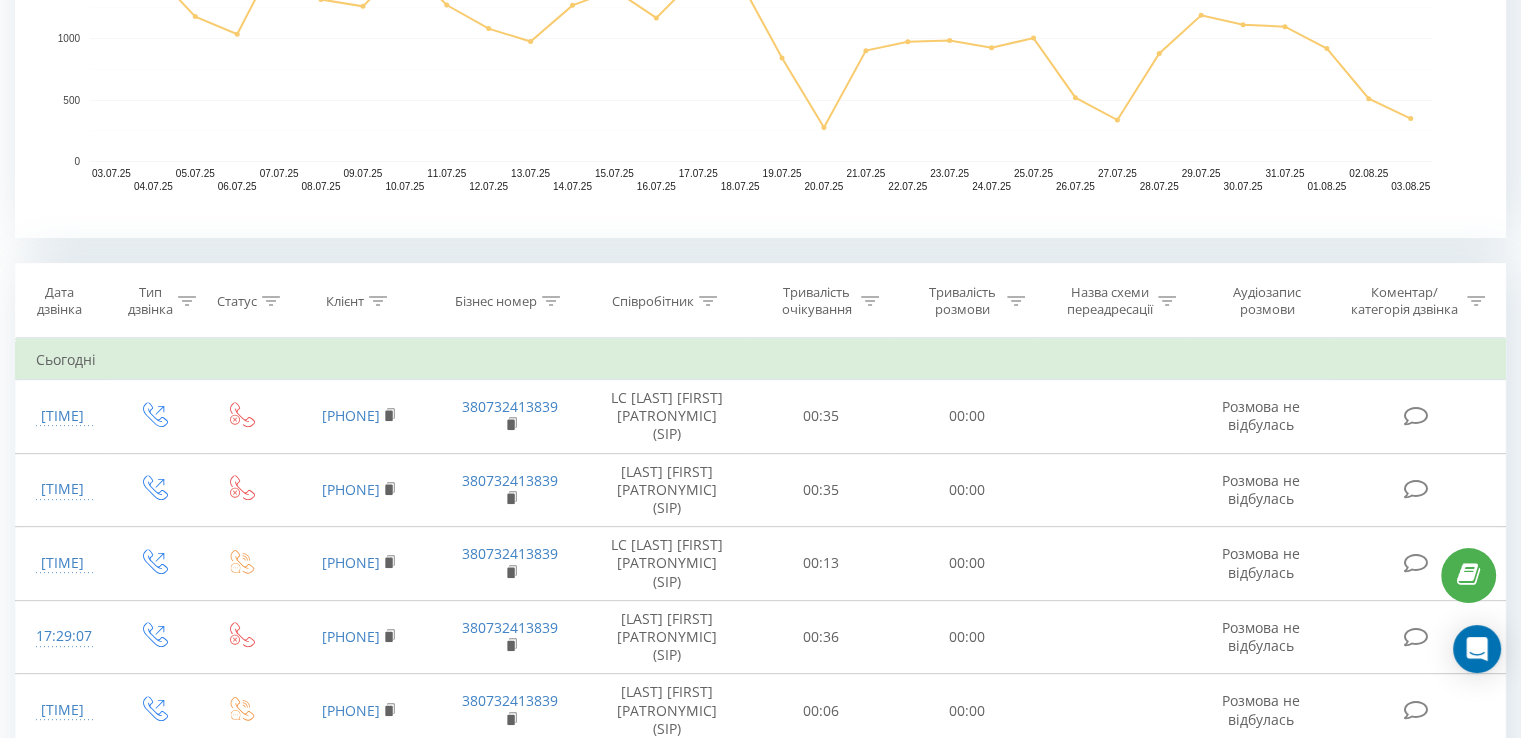 click 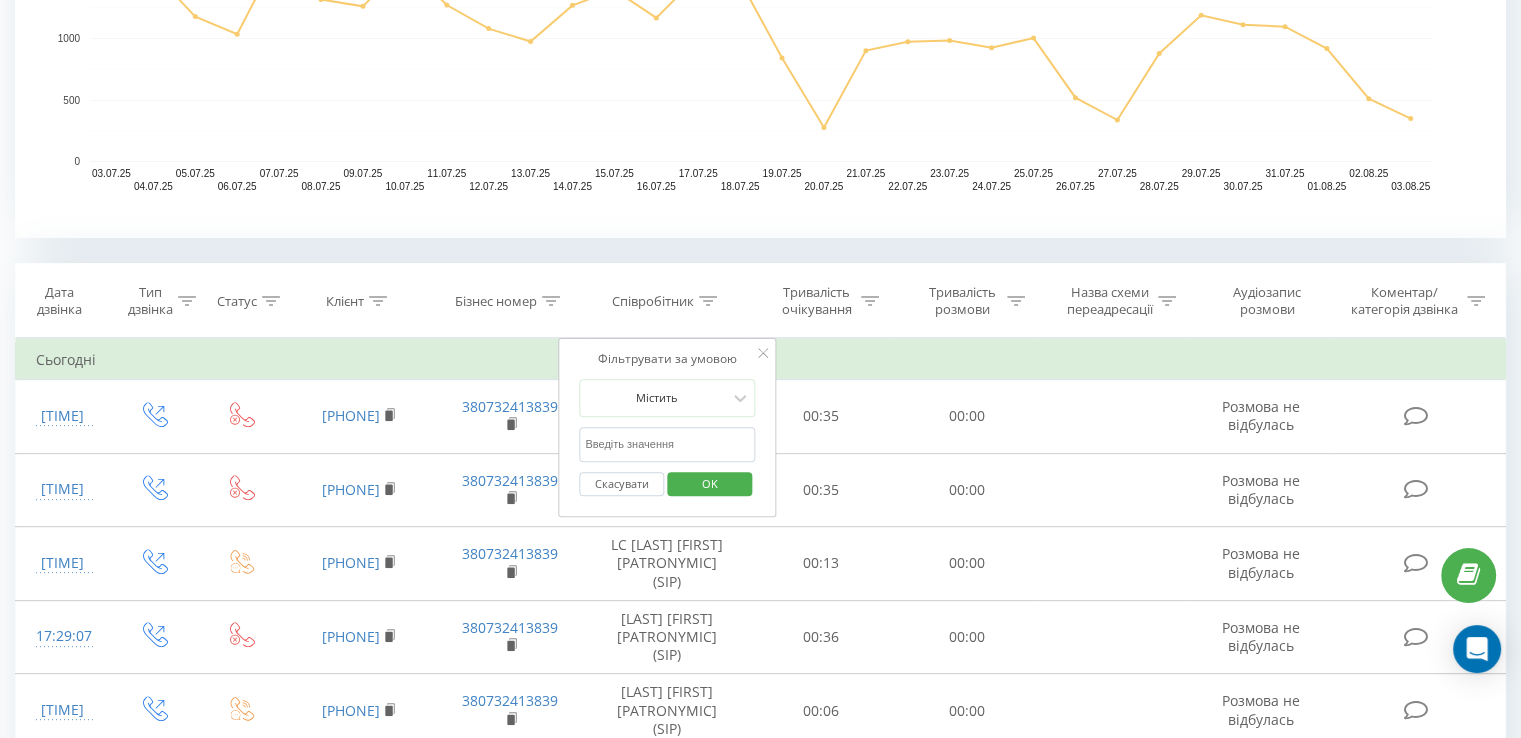 click at bounding box center [667, 444] 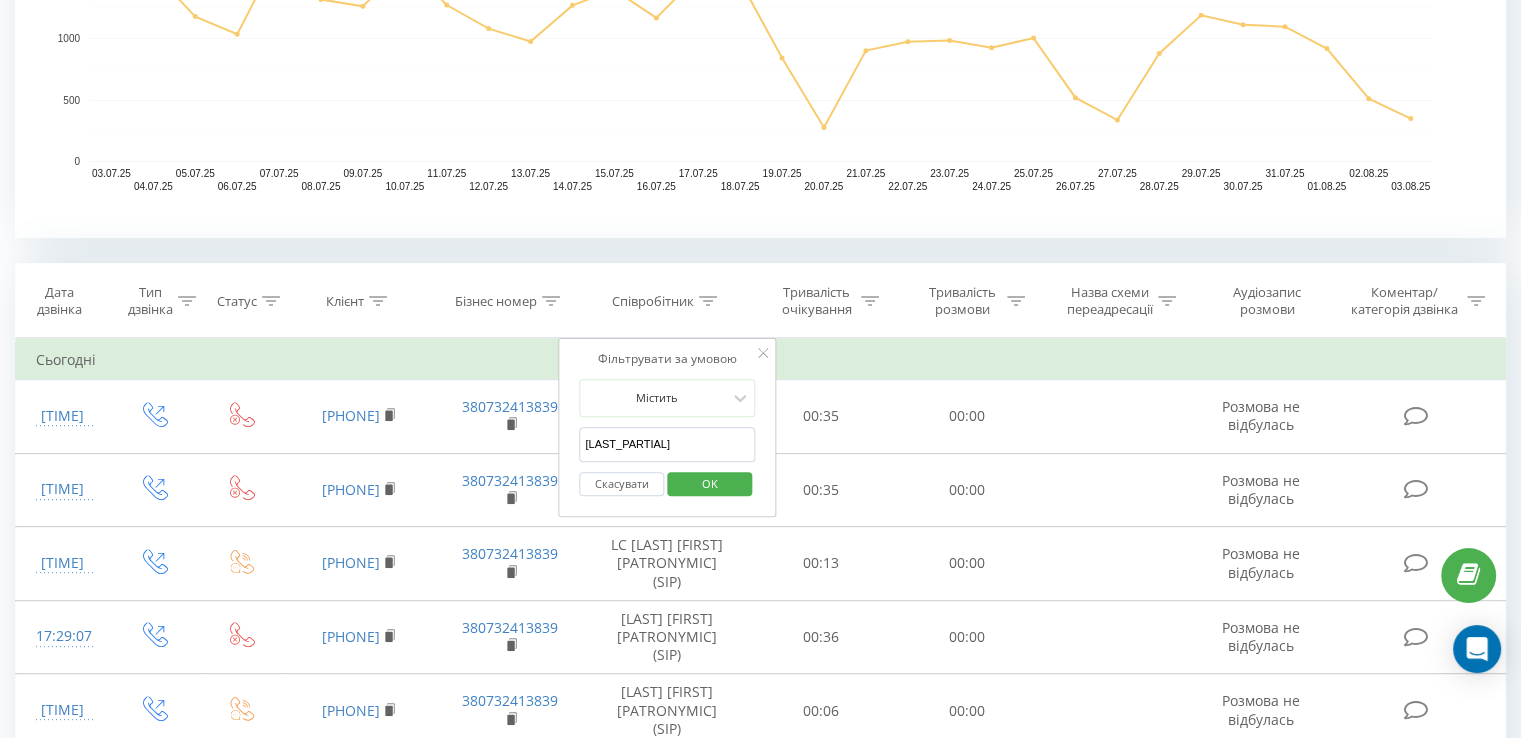 drag, startPoint x: 696, startPoint y: 478, endPoint x: 764, endPoint y: 633, distance: 169.26016 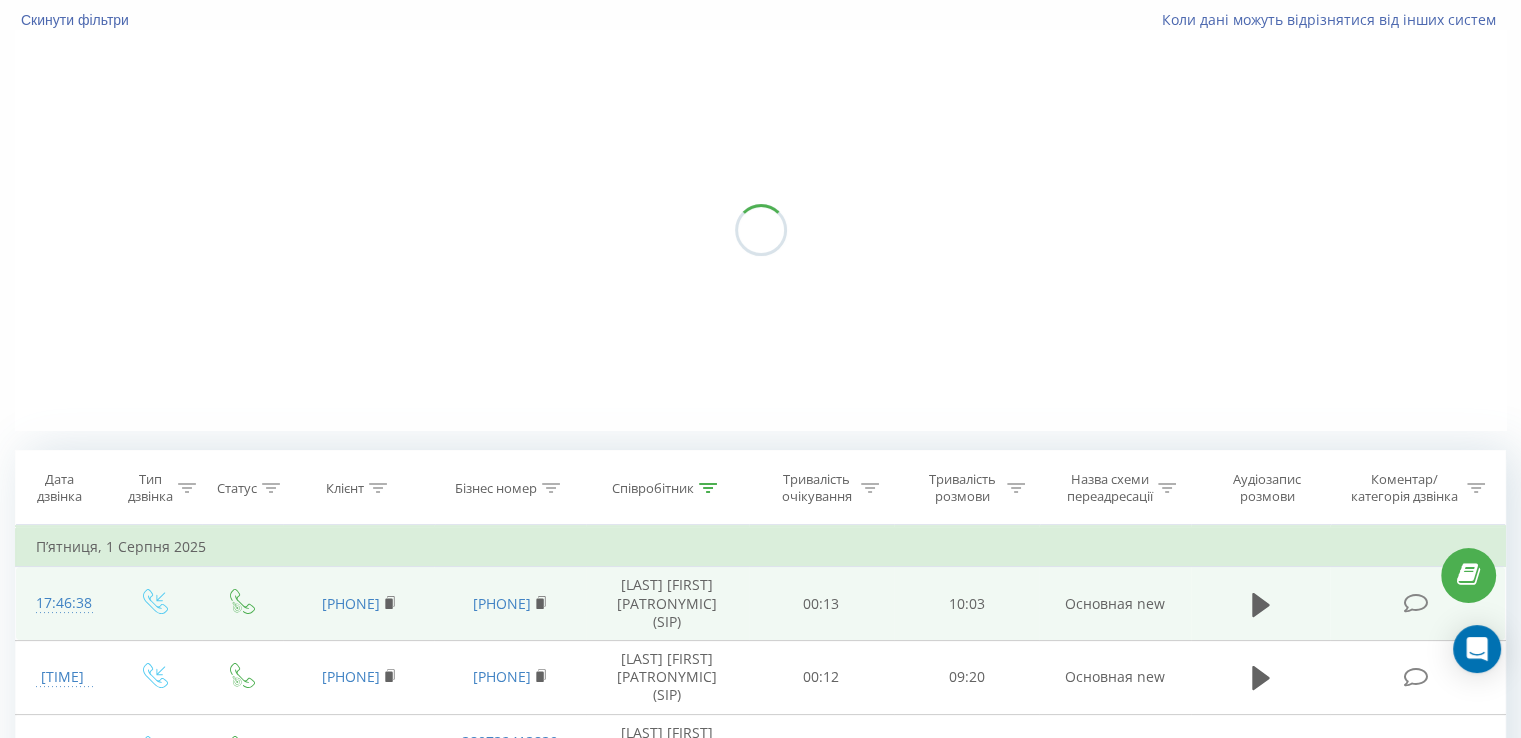 scroll, scrollTop: 200, scrollLeft: 0, axis: vertical 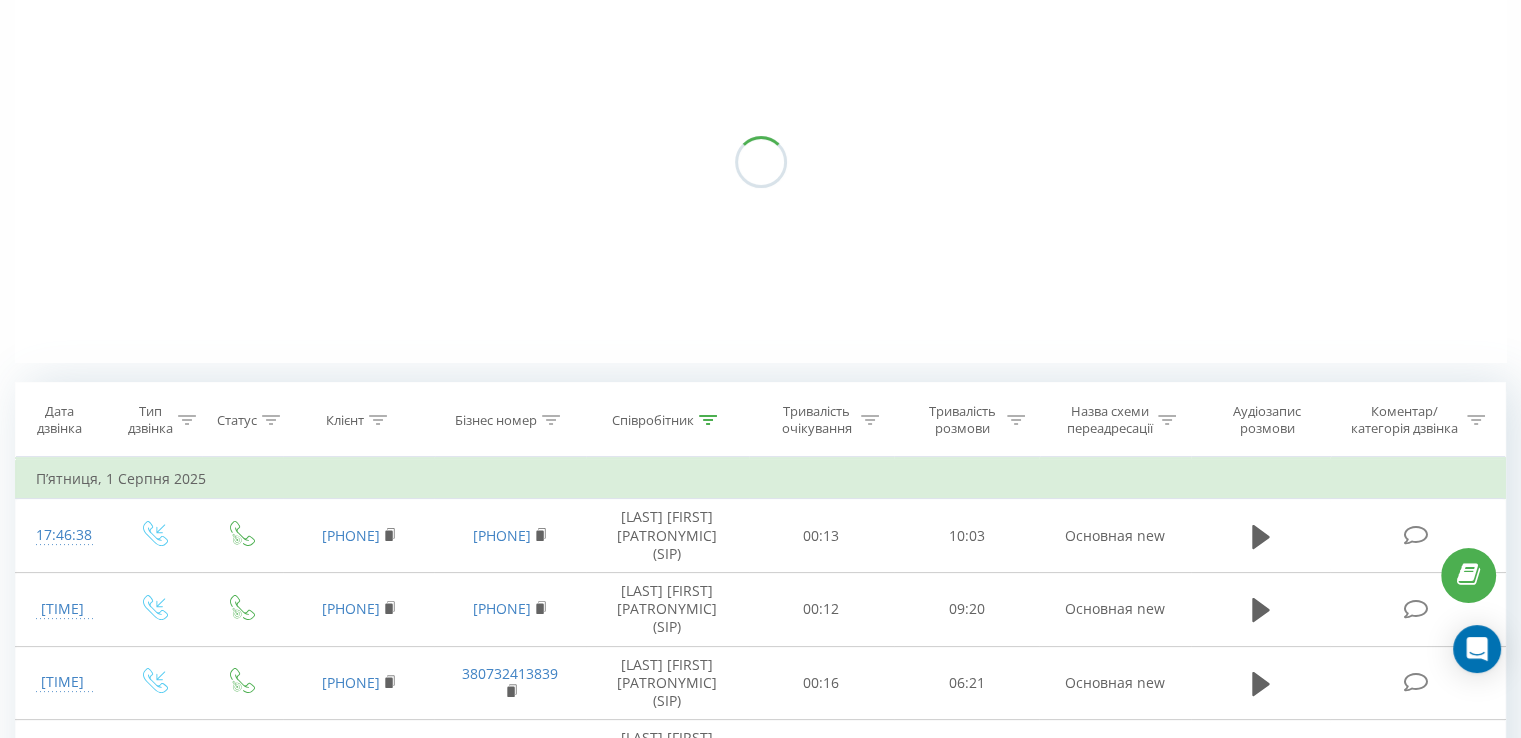 click on "Співробітник" at bounding box center [667, 420] 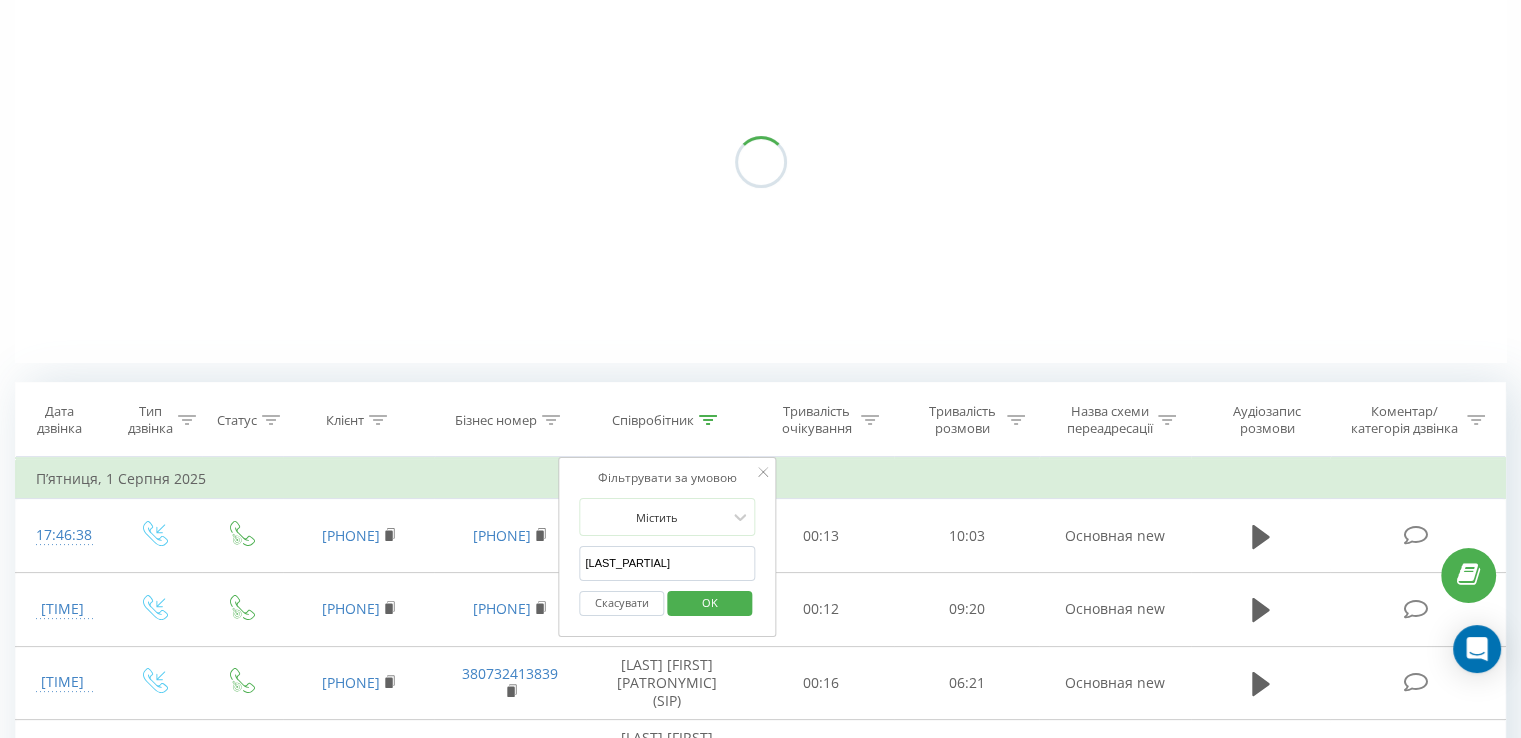 click on "андрі" at bounding box center [667, 563] 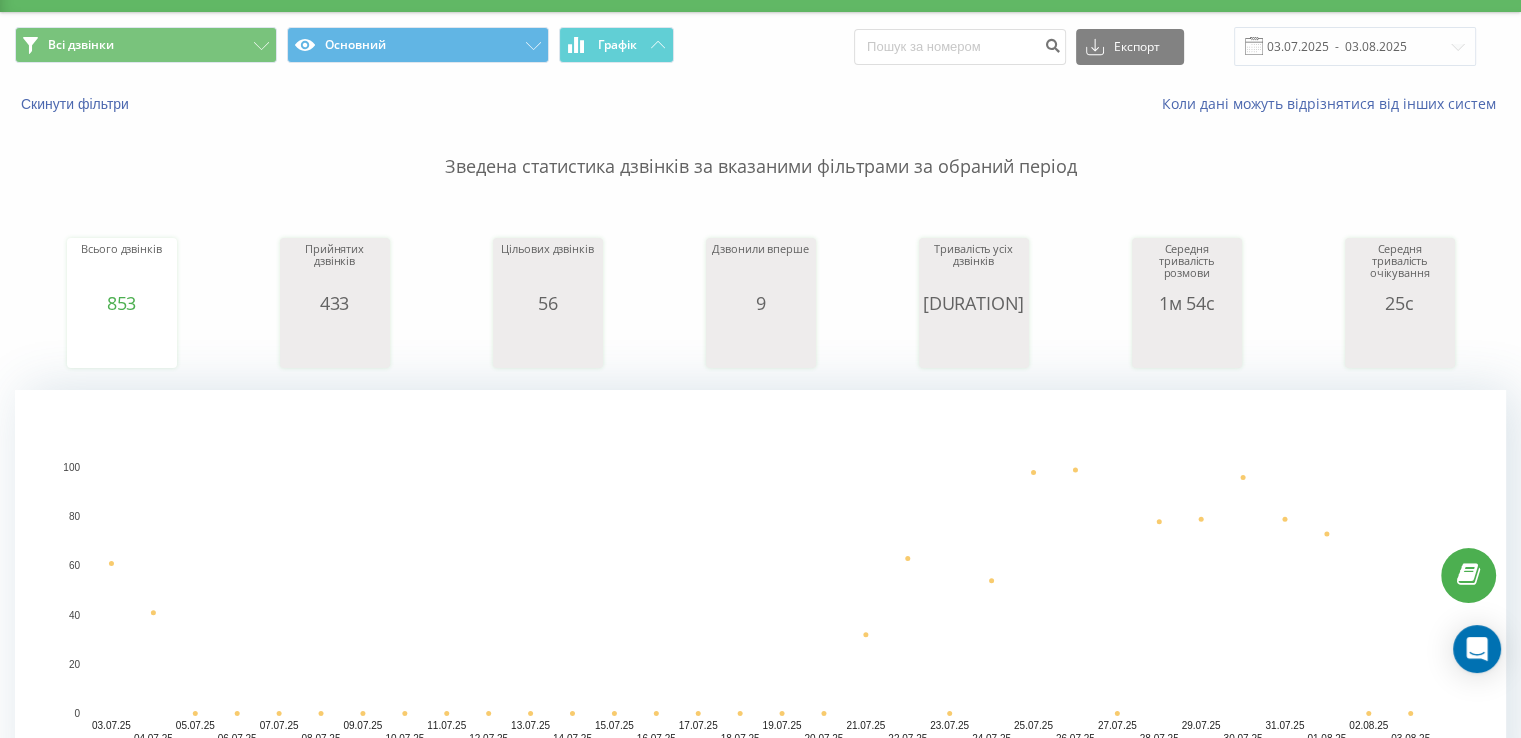 scroll, scrollTop: 0, scrollLeft: 0, axis: both 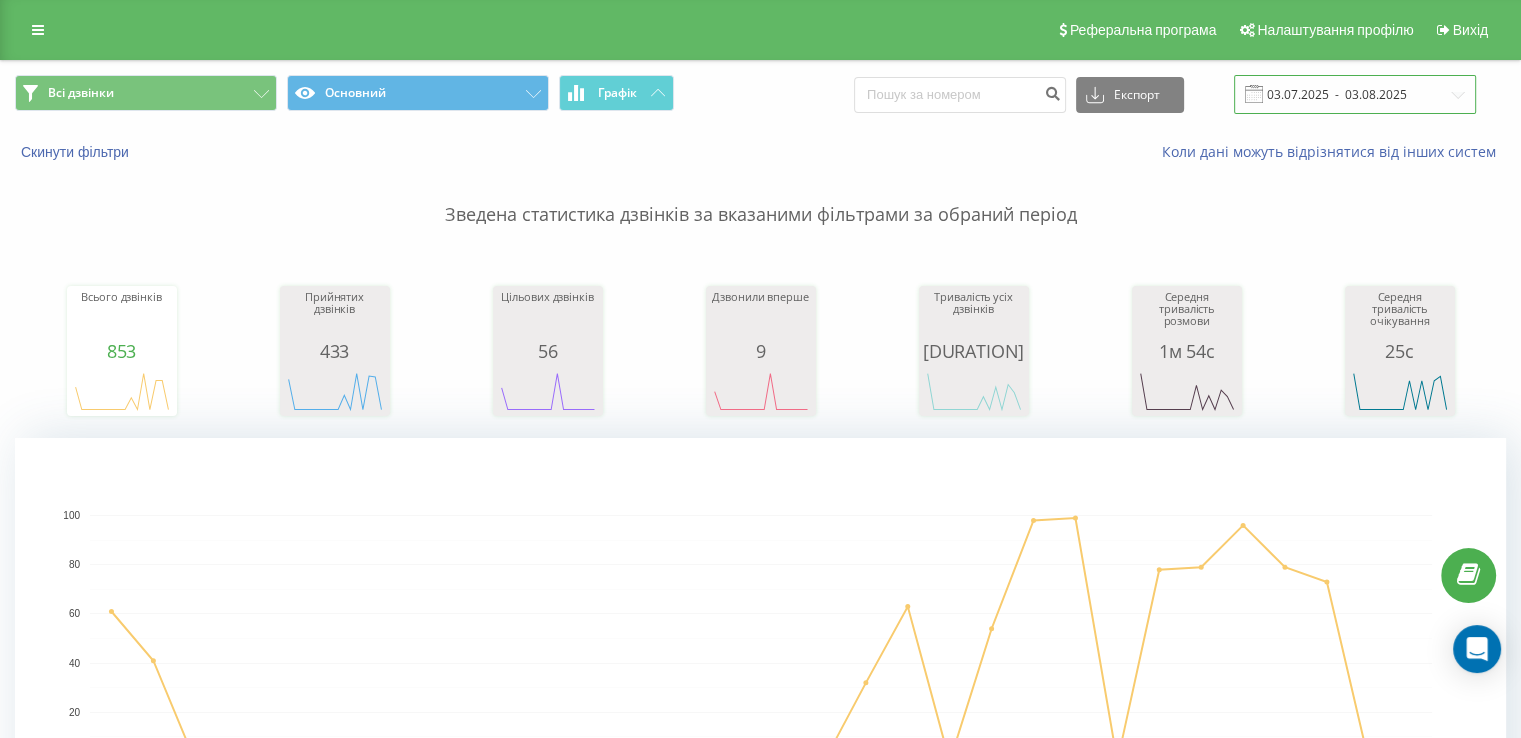 click on "03.07.2025  -  03.08.2025" at bounding box center (1355, 94) 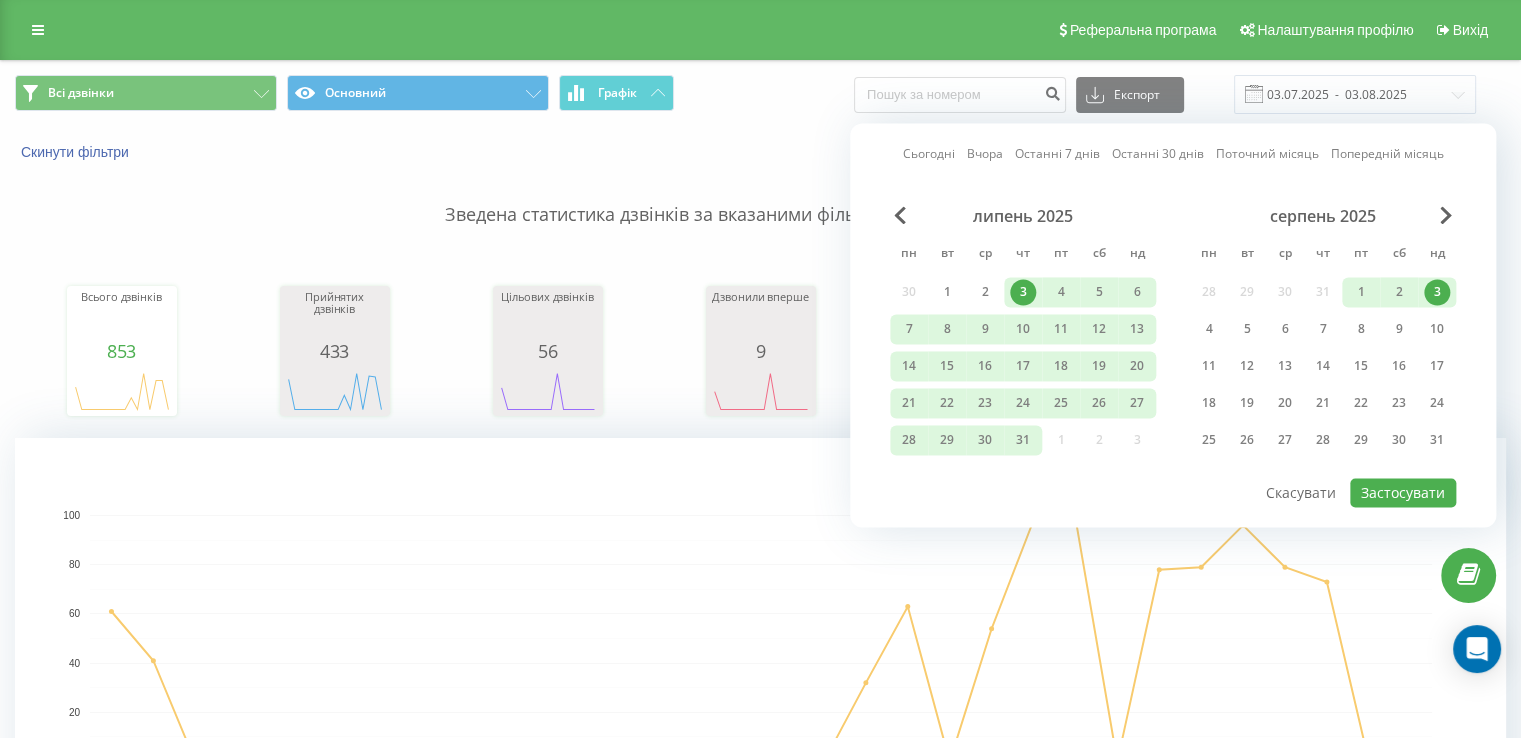 click on "3" at bounding box center [1437, 292] 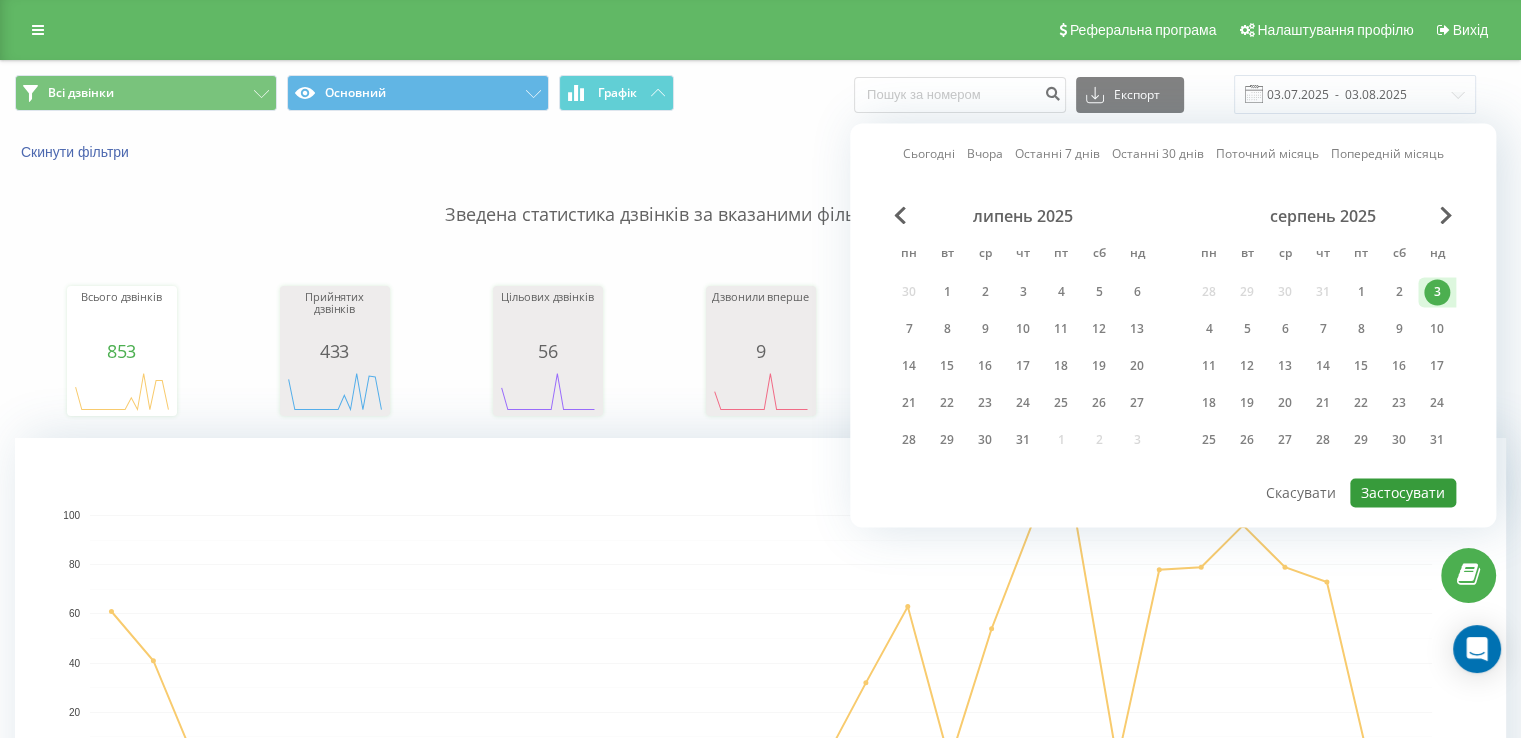 click on "Застосувати" at bounding box center (1403, 492) 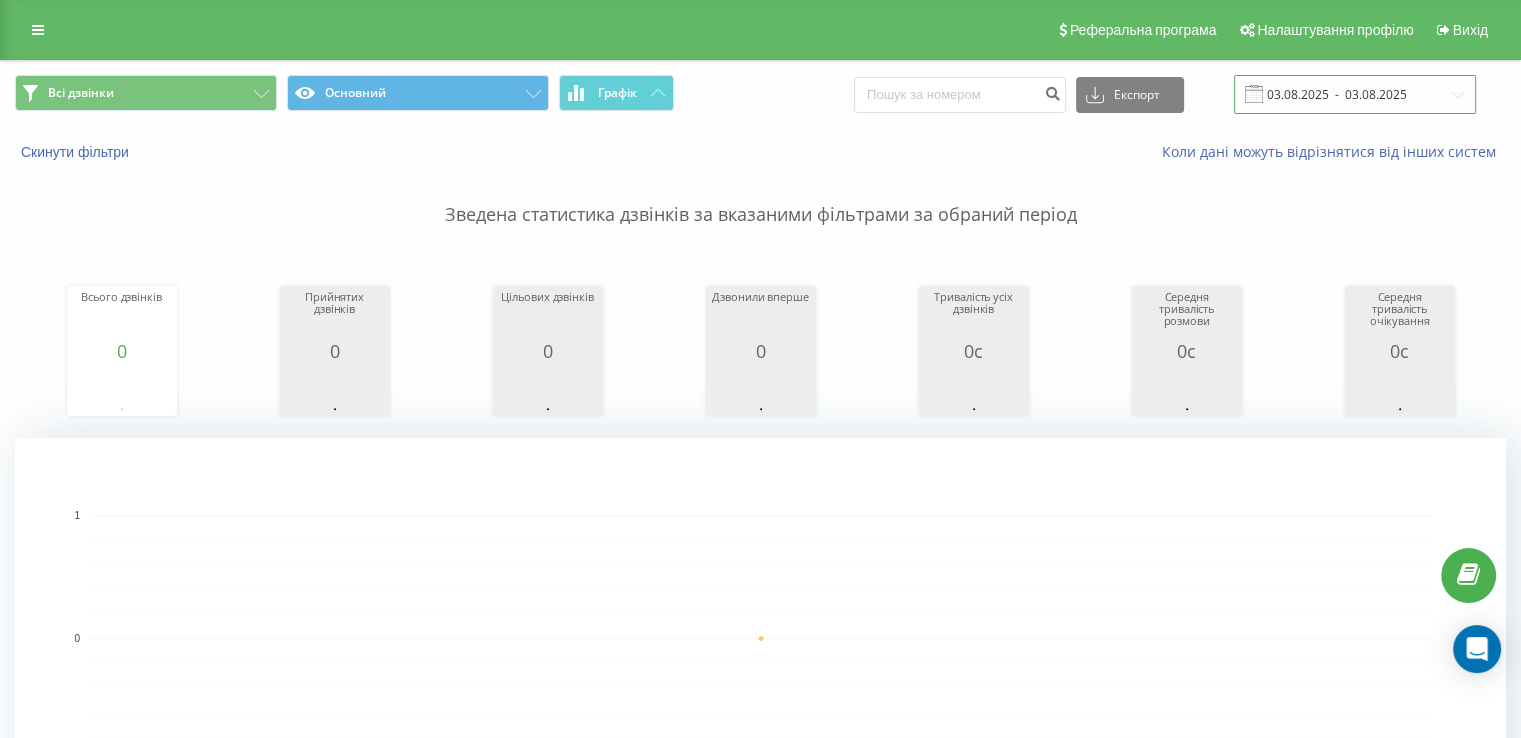 click on "03.08.2025  -  03.08.2025" at bounding box center [1355, 94] 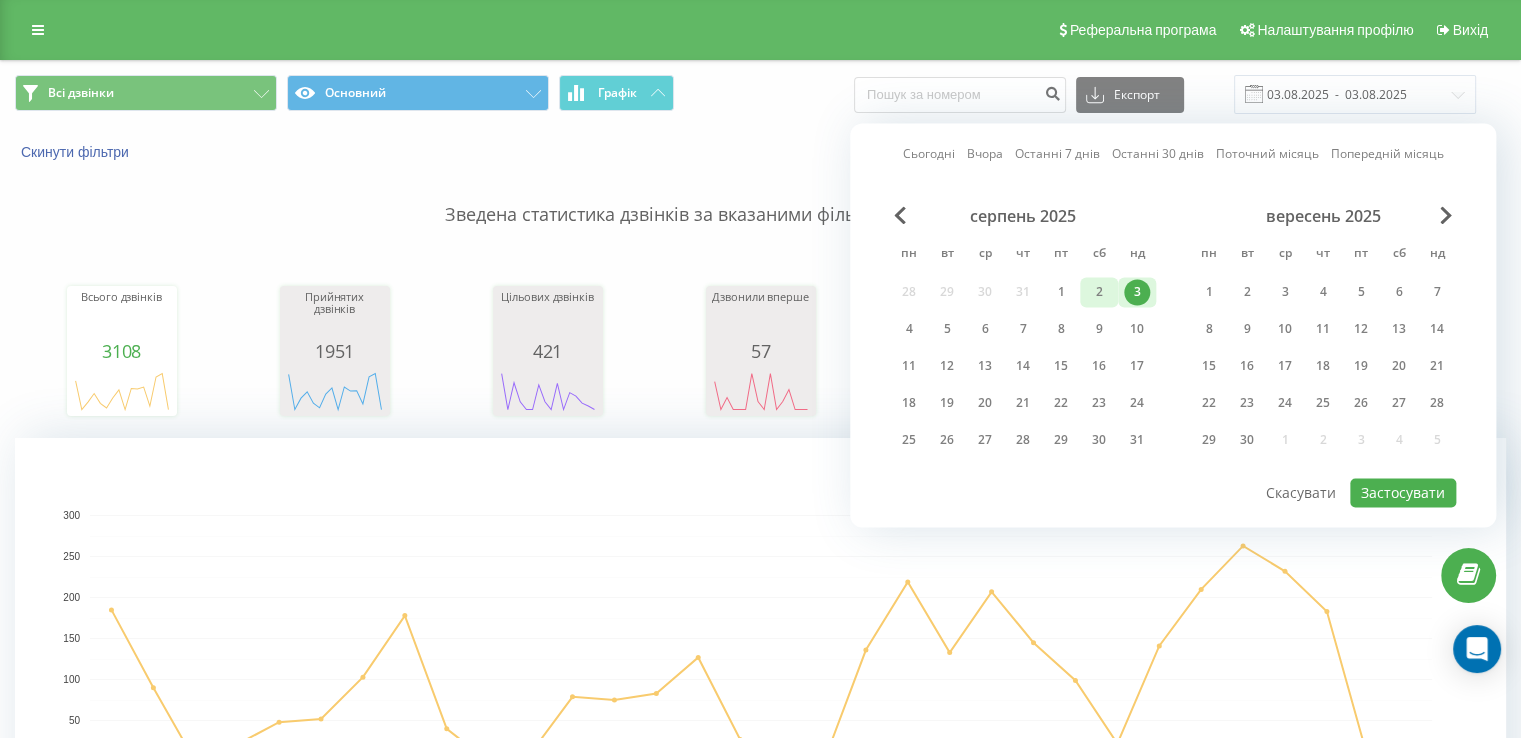 click on "2" at bounding box center (1099, 292) 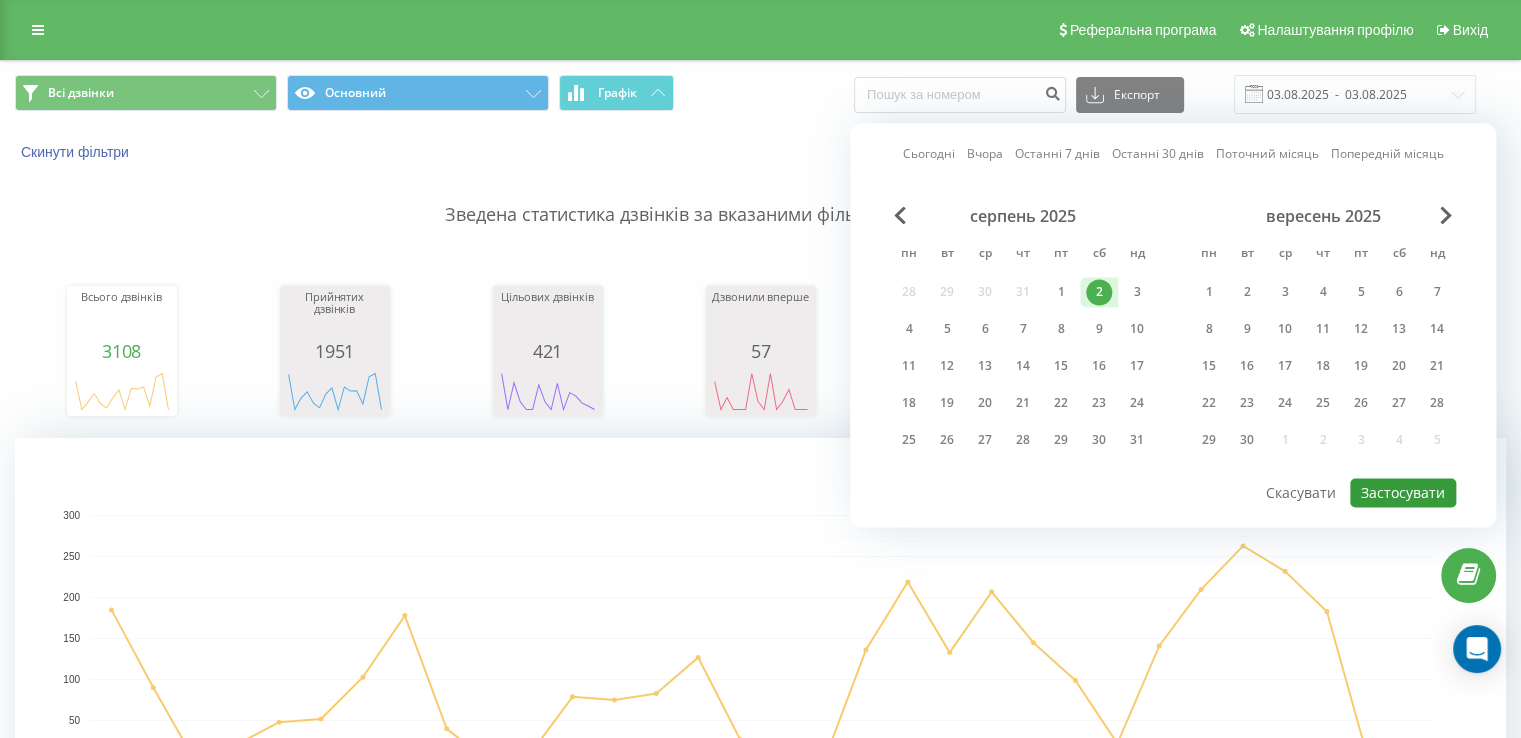 click on "Застосувати" at bounding box center (1403, 492) 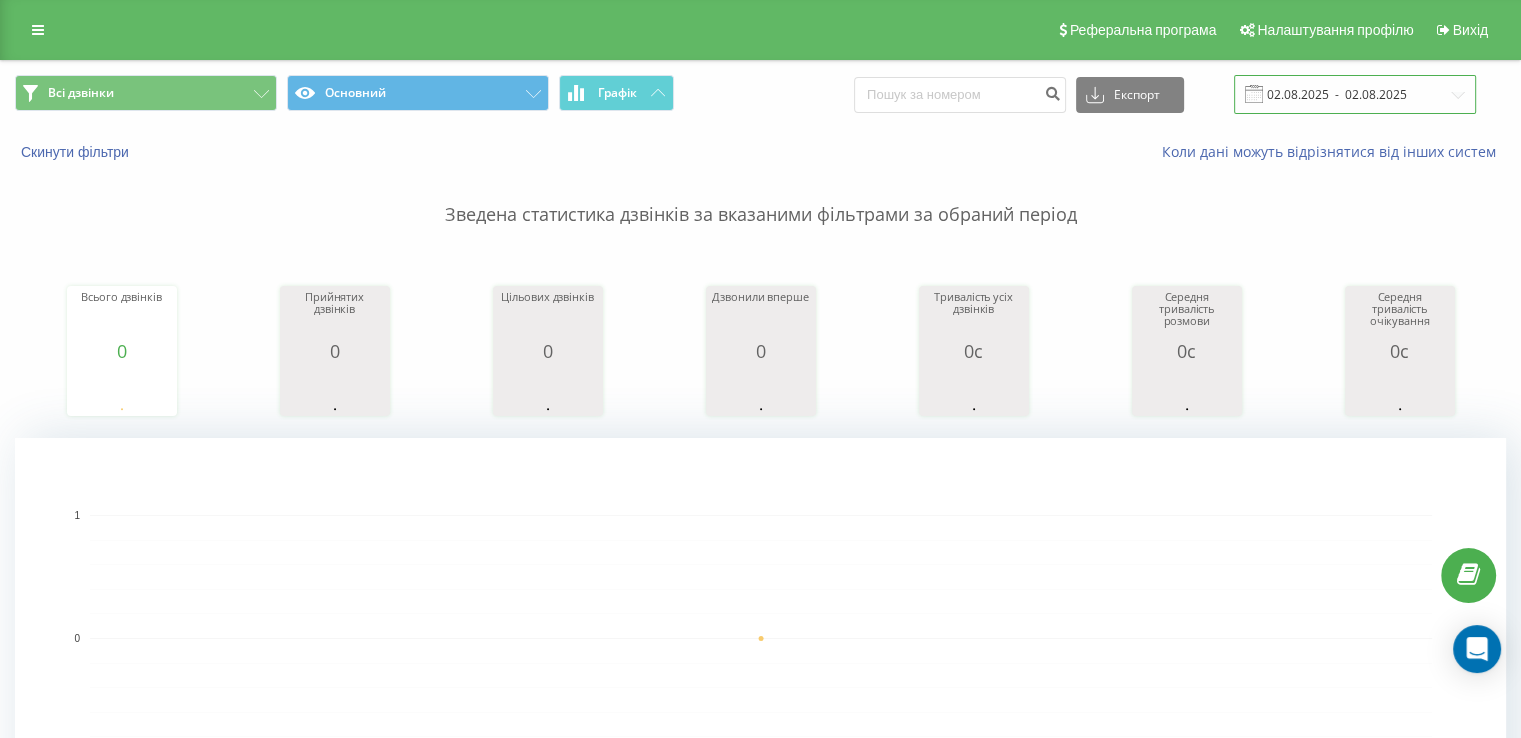 click on "02.08.2025  -  02.08.2025" at bounding box center (1355, 94) 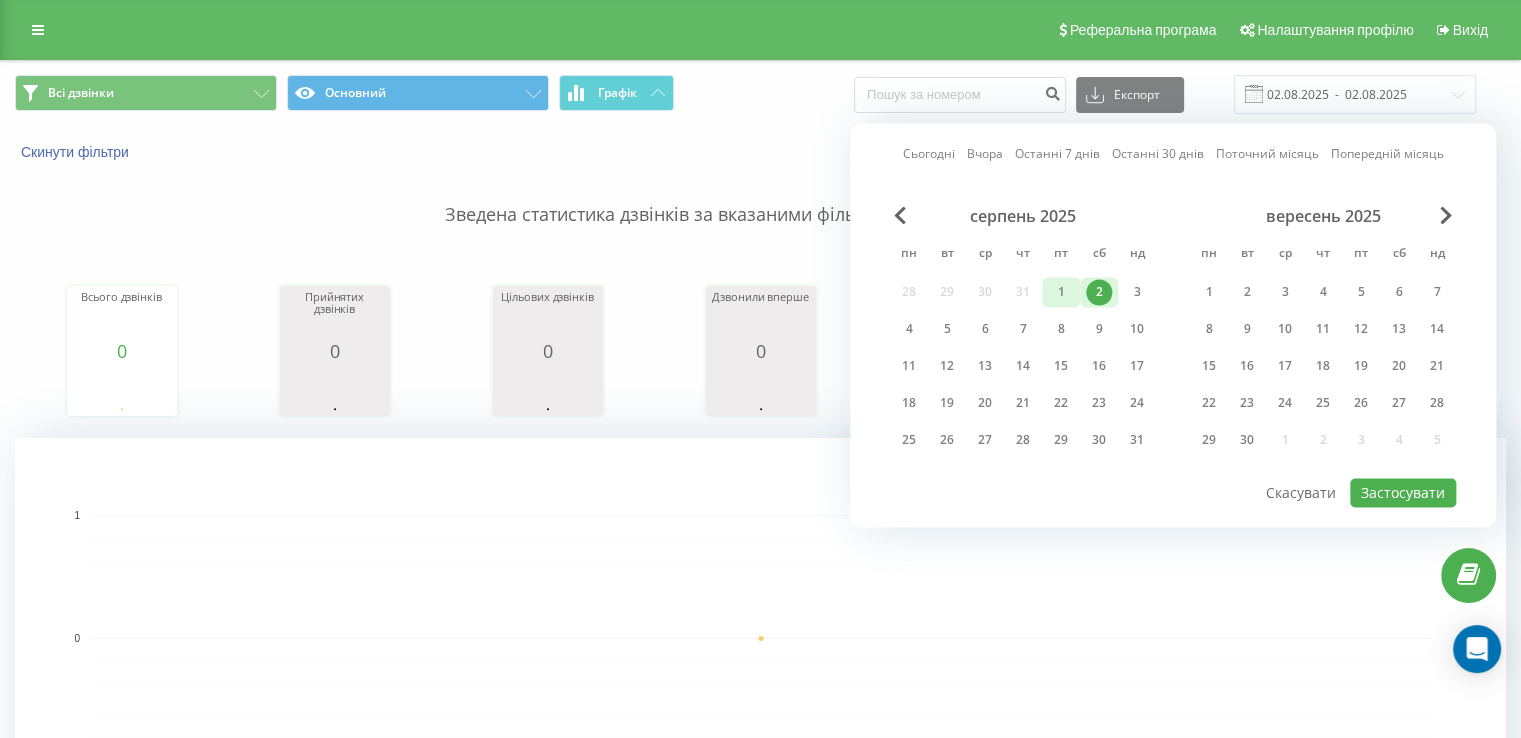 click on "1" at bounding box center (1061, 292) 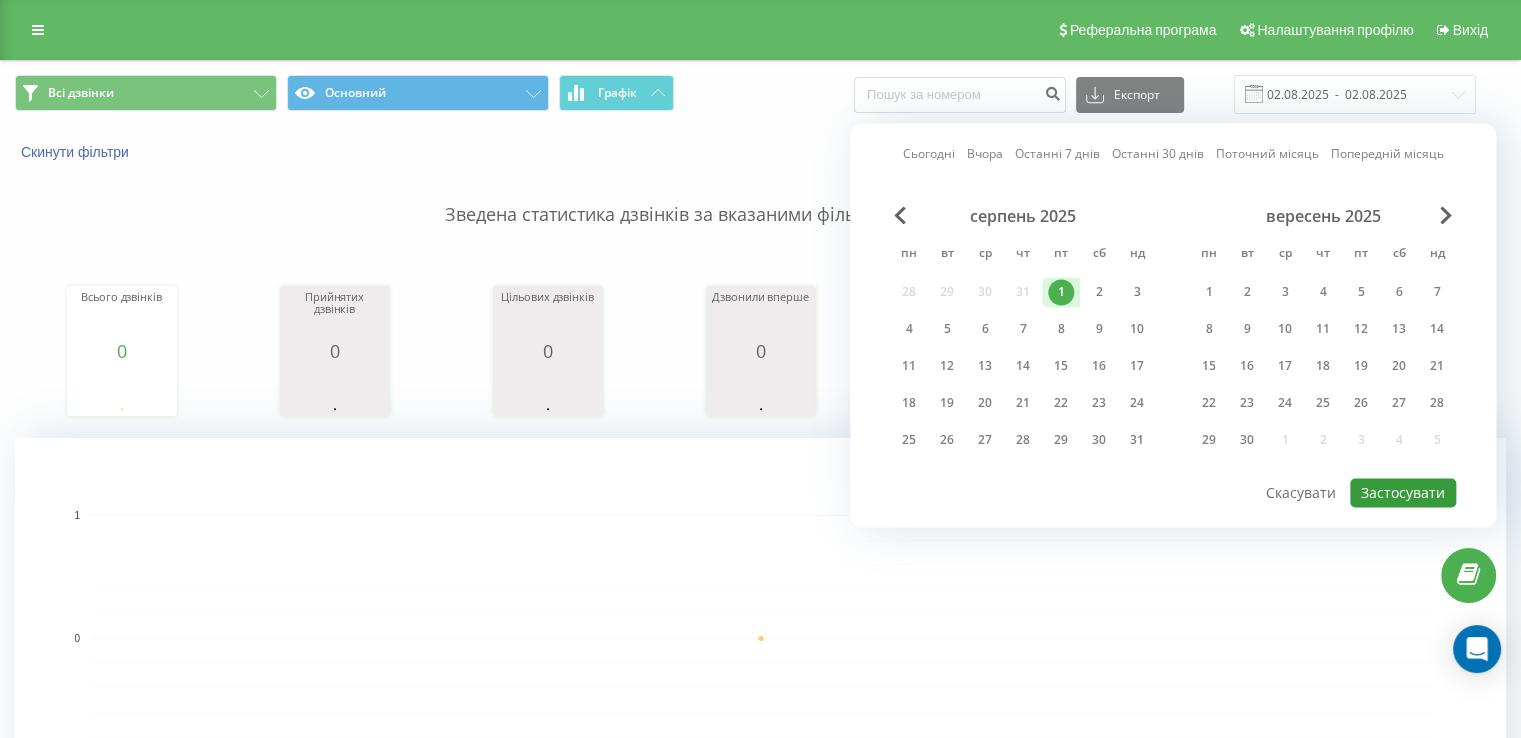 click on "Застосувати" at bounding box center (1403, 492) 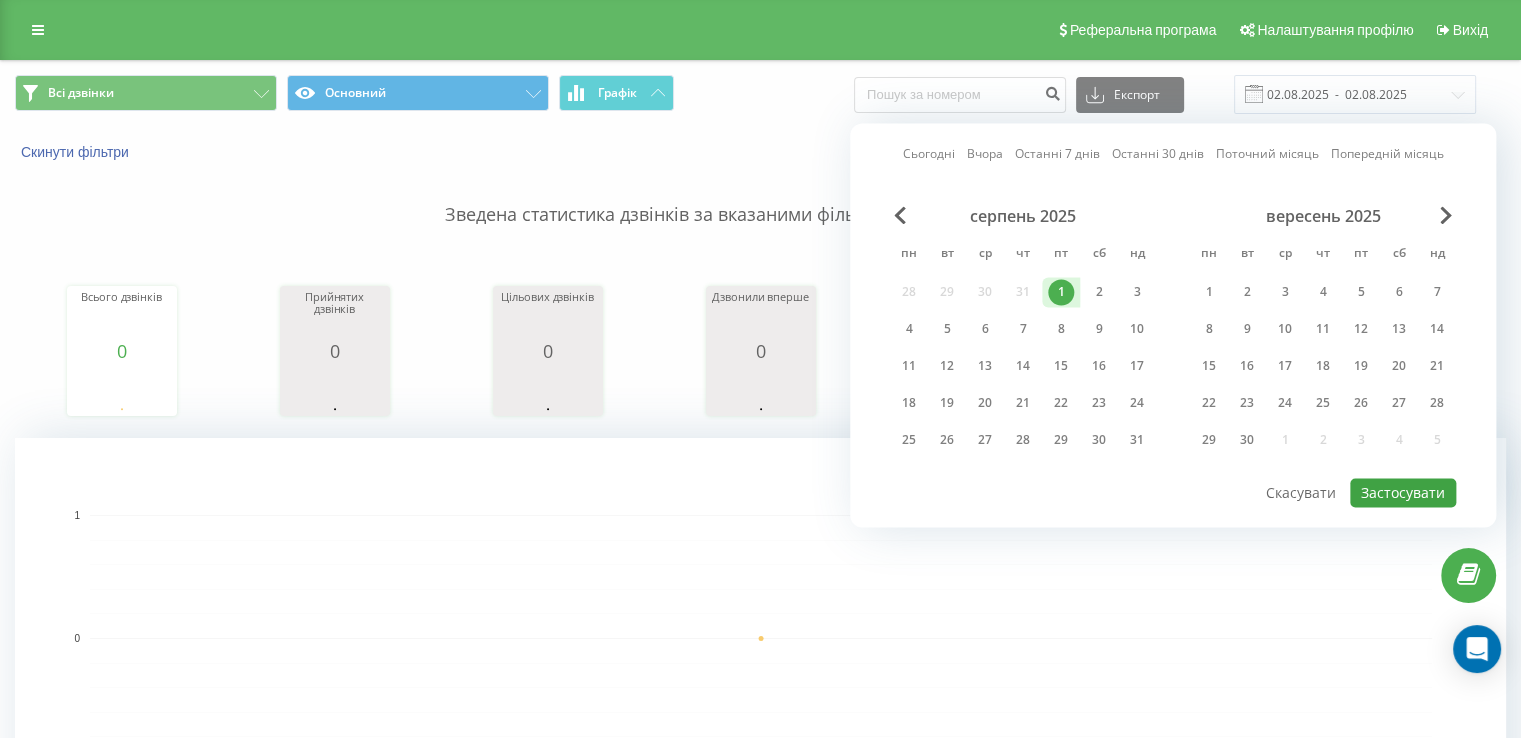 type on "01.08.2025  -  01.08.2025" 